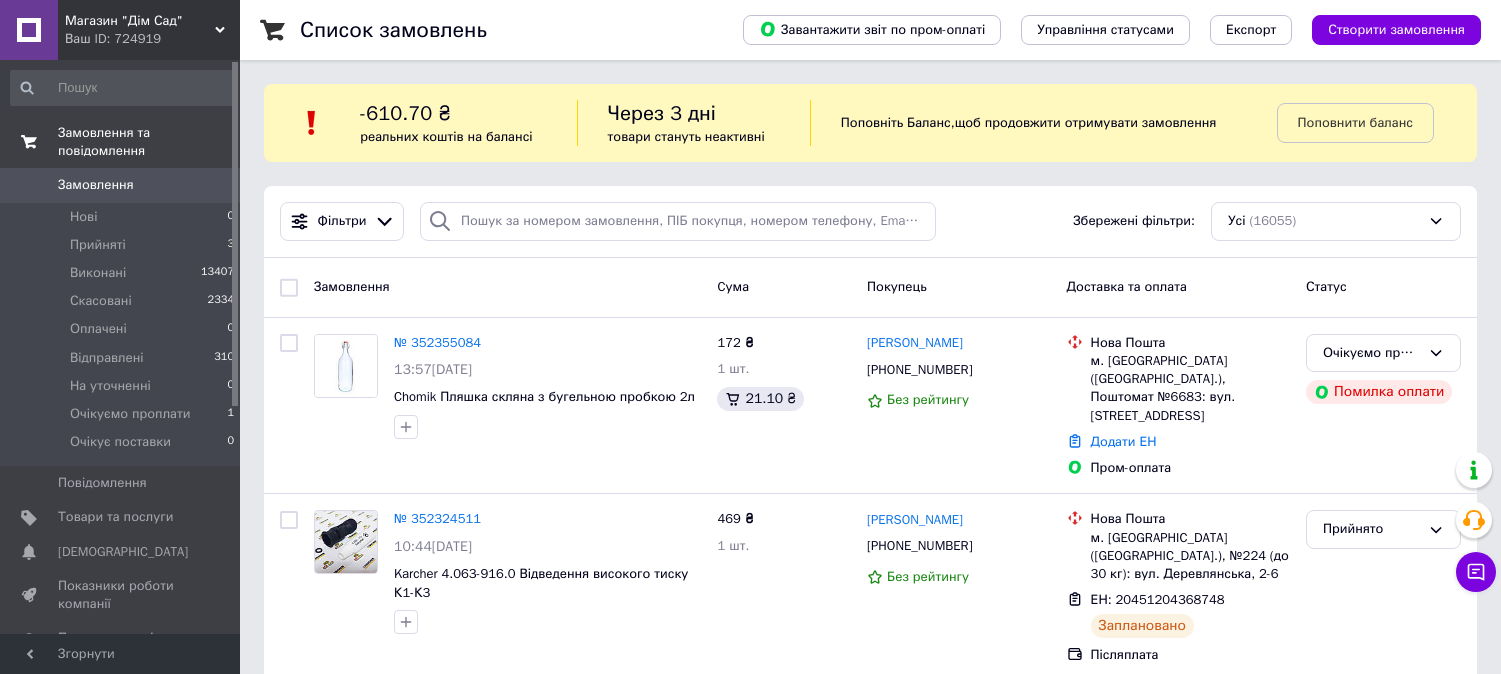 scroll, scrollTop: 0, scrollLeft: 0, axis: both 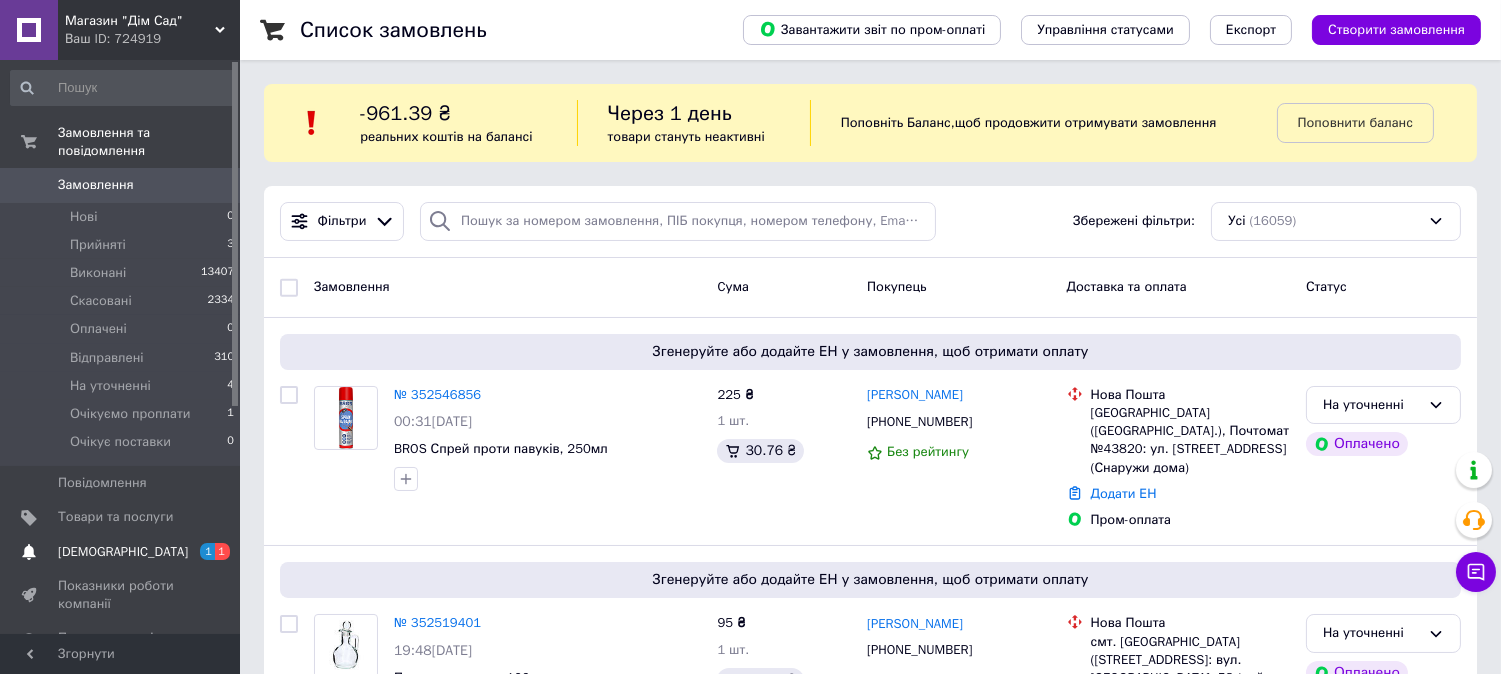 click on "[DEMOGRAPHIC_DATA]" at bounding box center [123, 552] 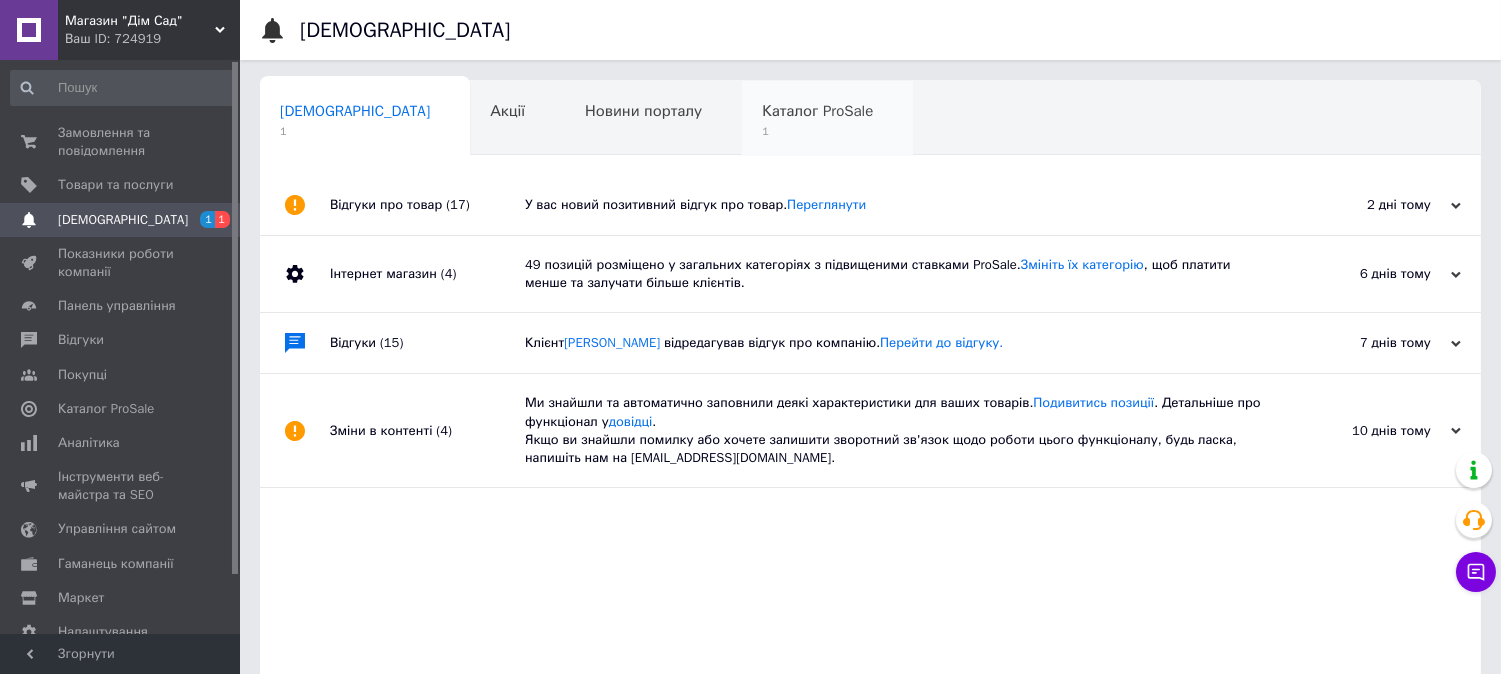 click on "Каталог ProSale" at bounding box center [817, 111] 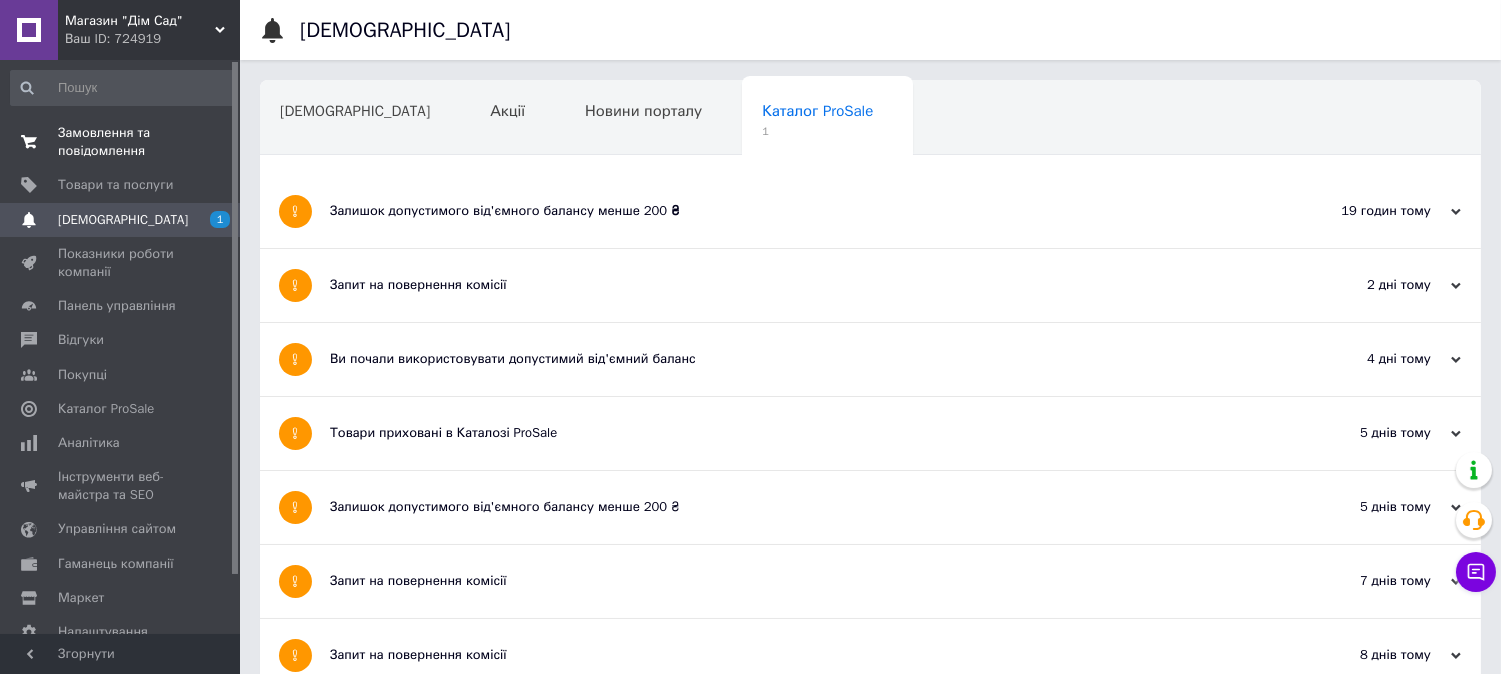 click on "Замовлення та повідомлення" at bounding box center [121, 142] 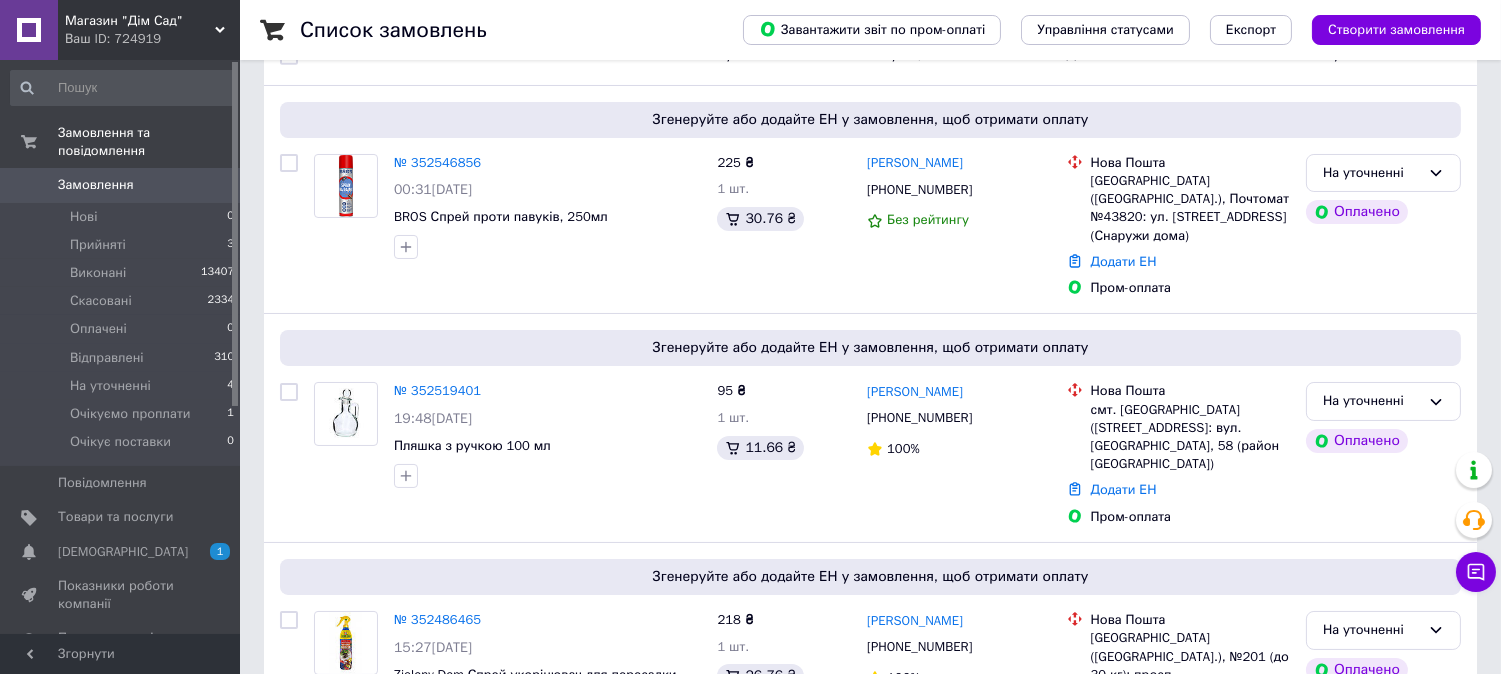 scroll, scrollTop: 258, scrollLeft: 0, axis: vertical 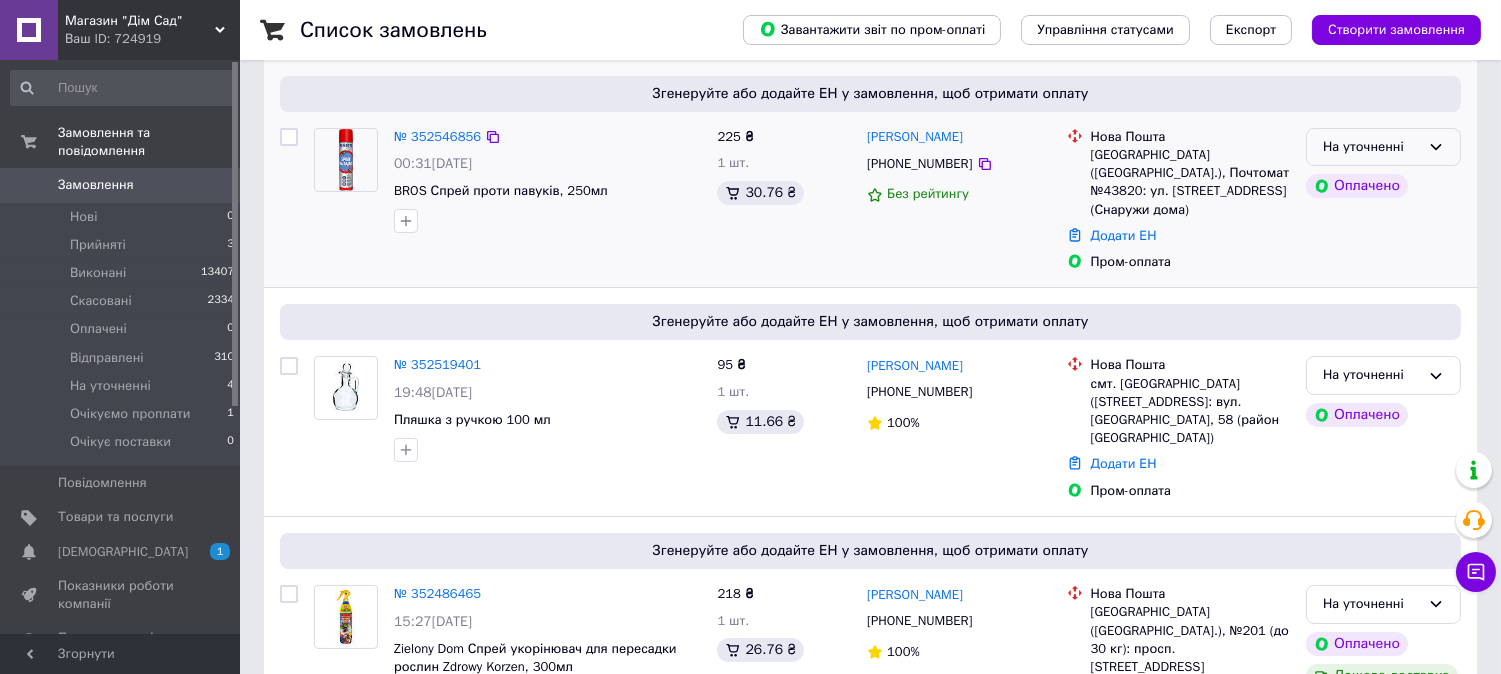 click 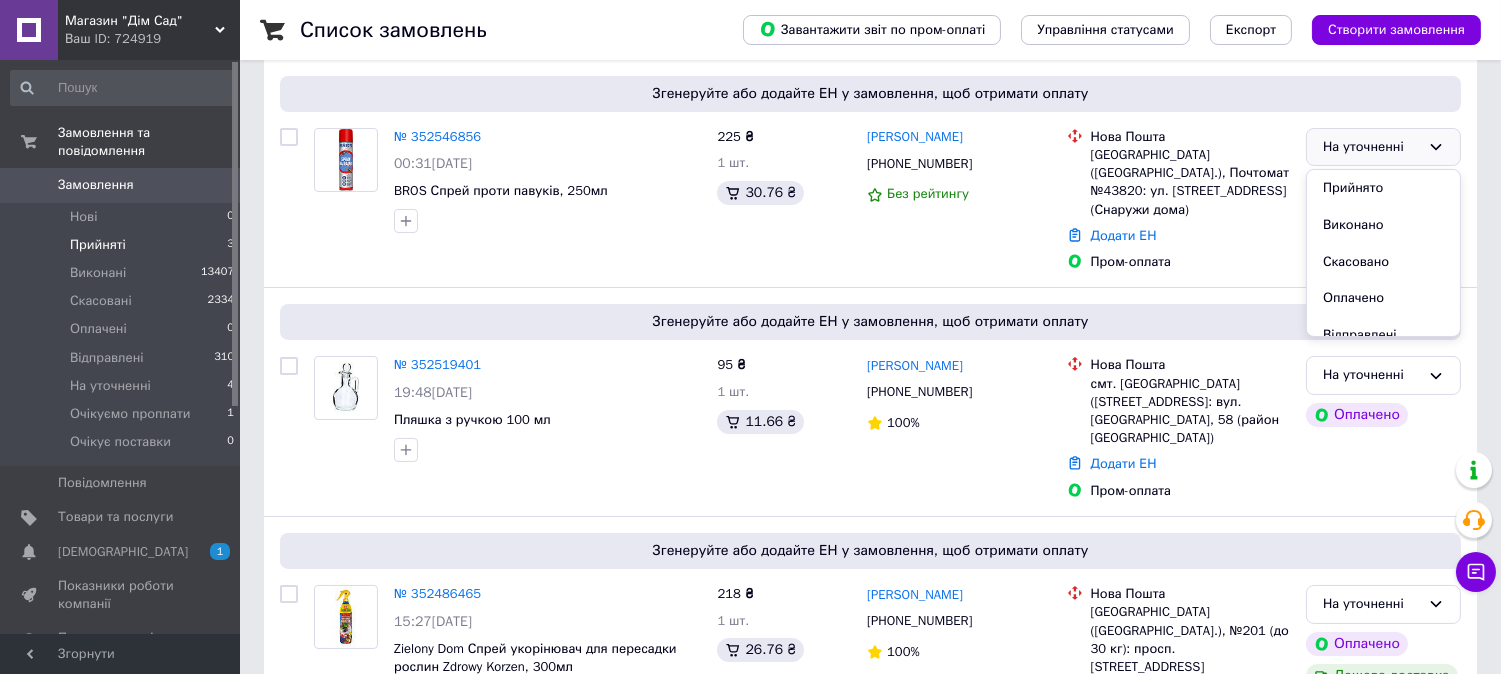 click on "Прийняті" at bounding box center [98, 245] 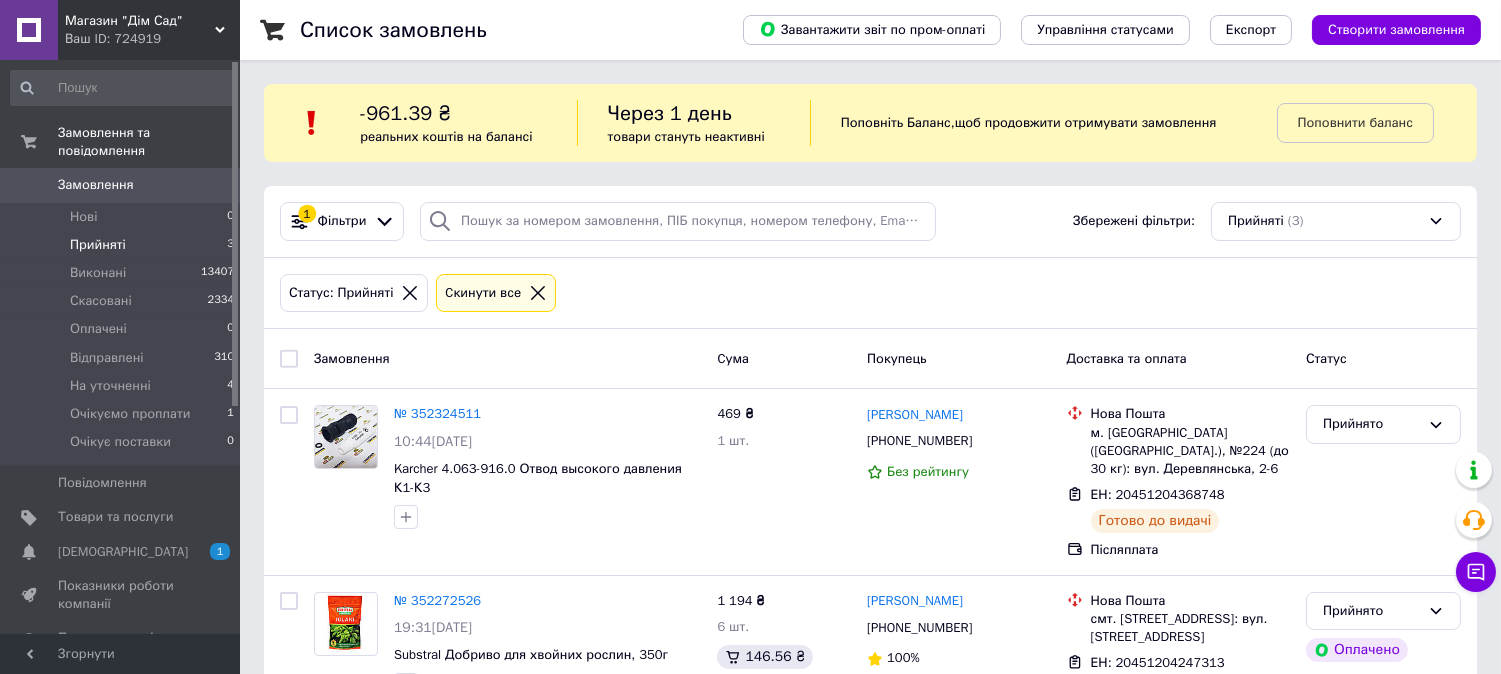 scroll, scrollTop: 243, scrollLeft: 0, axis: vertical 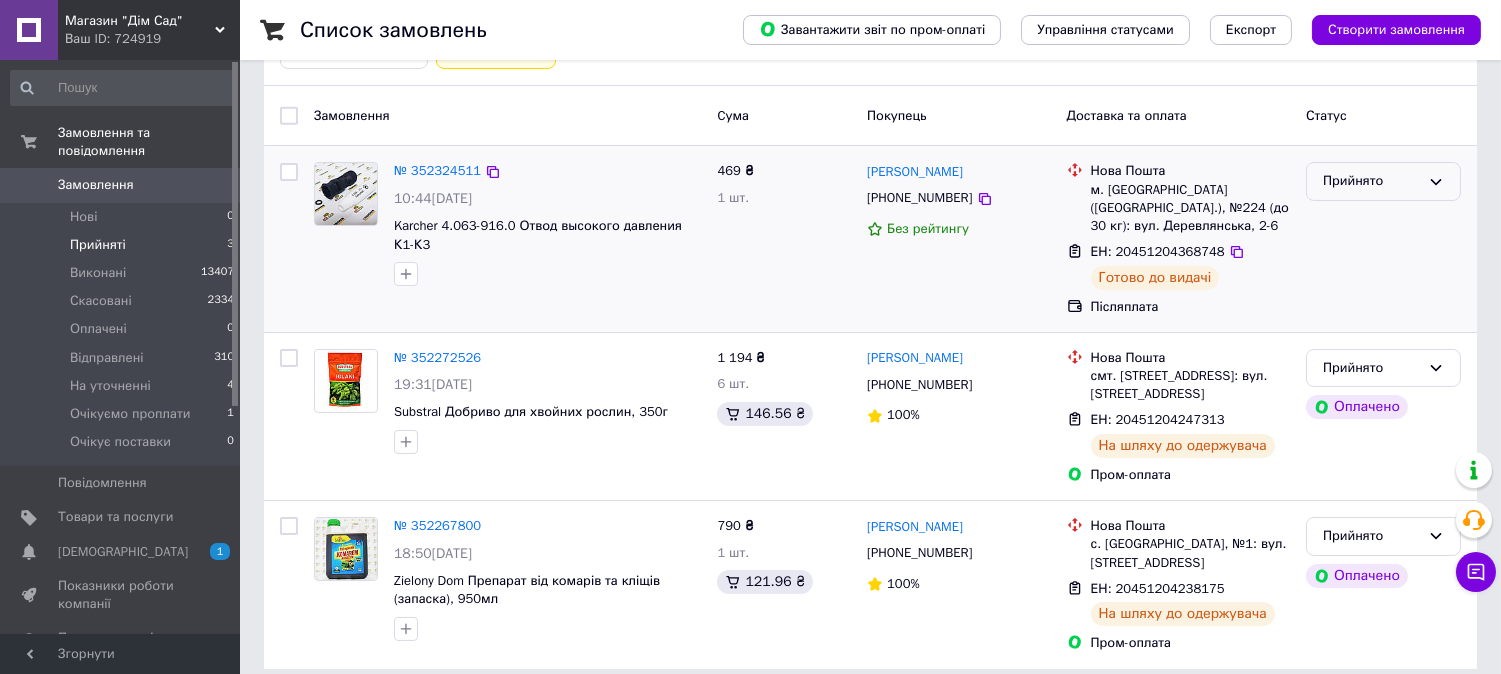 click on "Прийнято" at bounding box center (1383, 181) 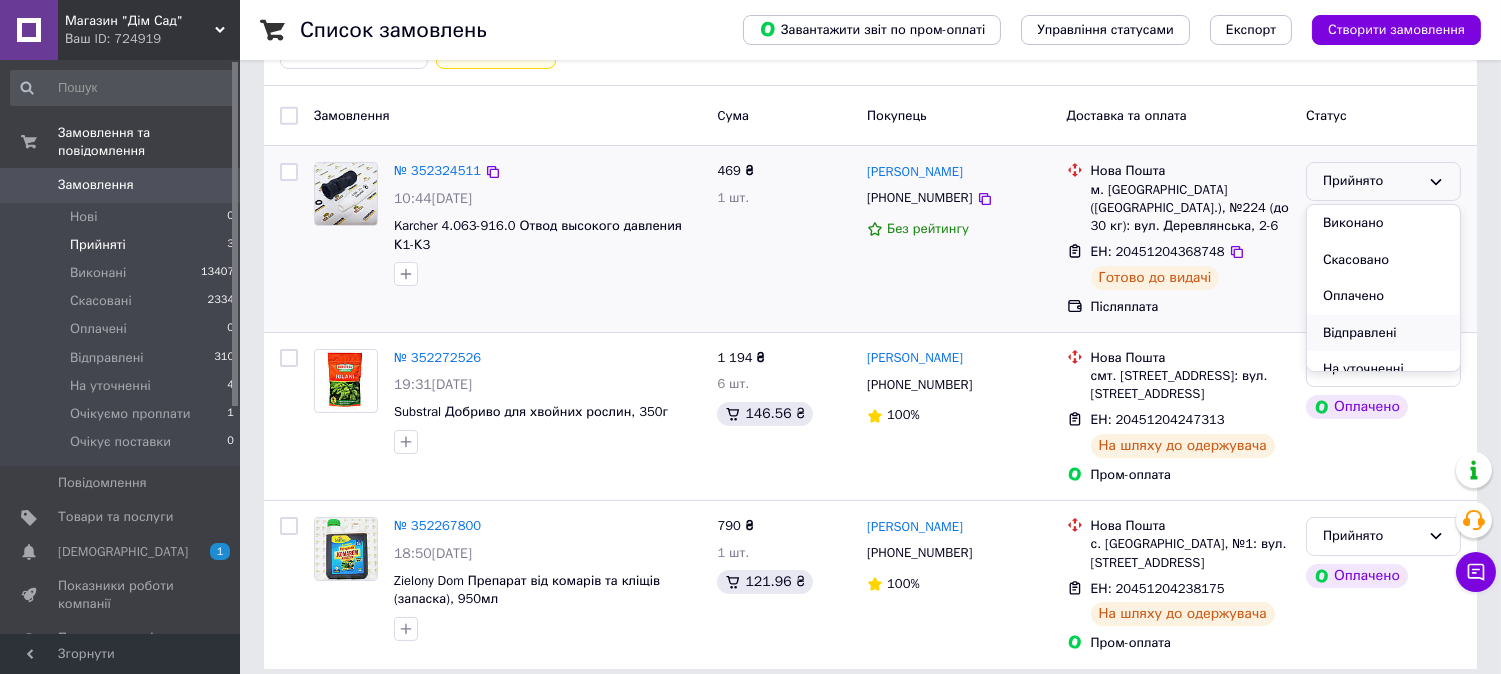 click on "Відправлені" at bounding box center (1383, 333) 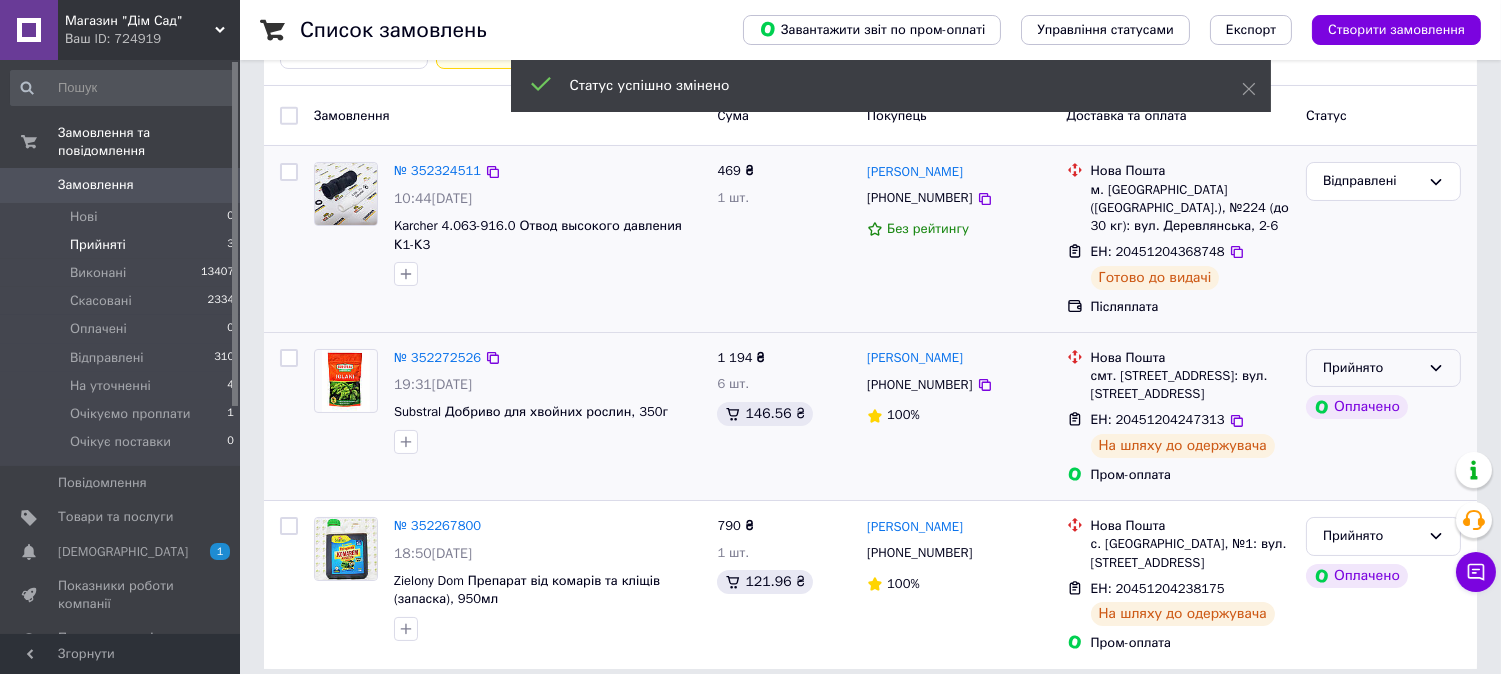 click on "Прийнято" at bounding box center (1383, 368) 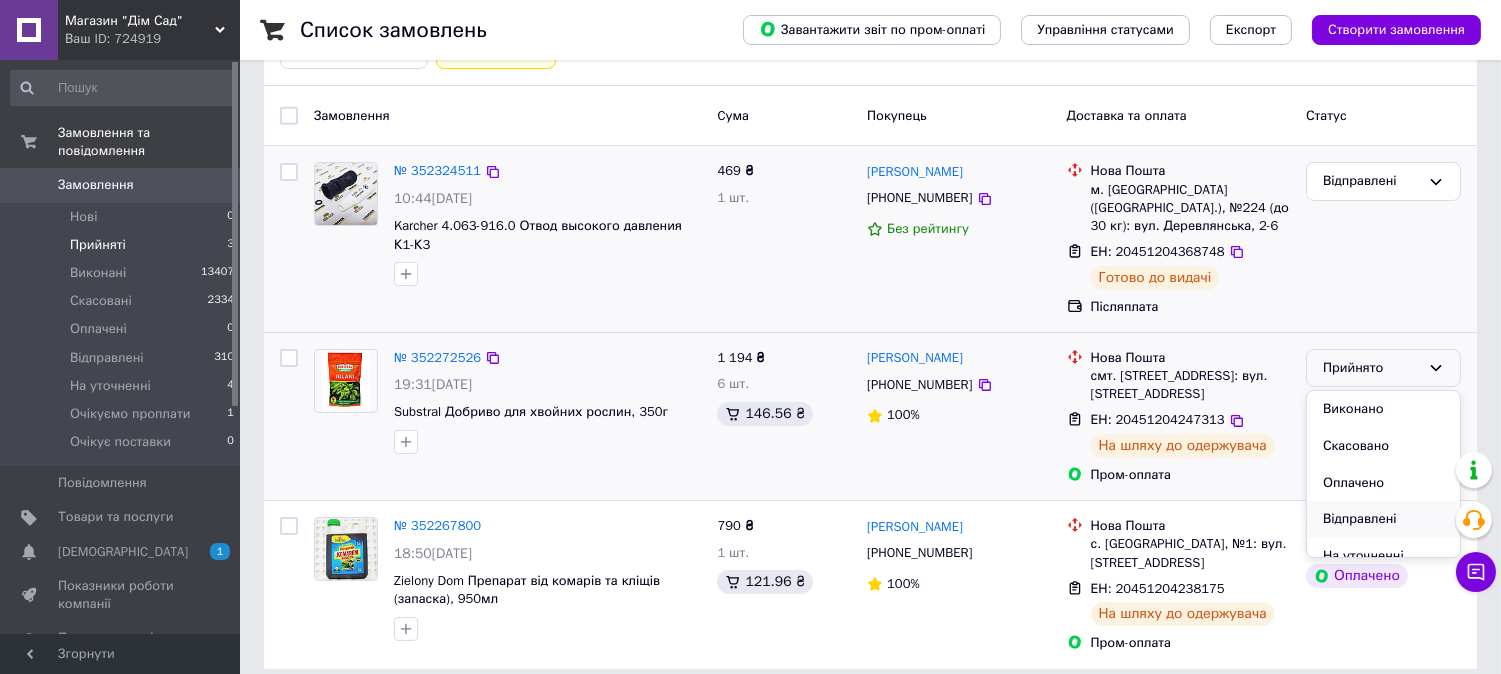 click on "Відправлені" at bounding box center [1383, 519] 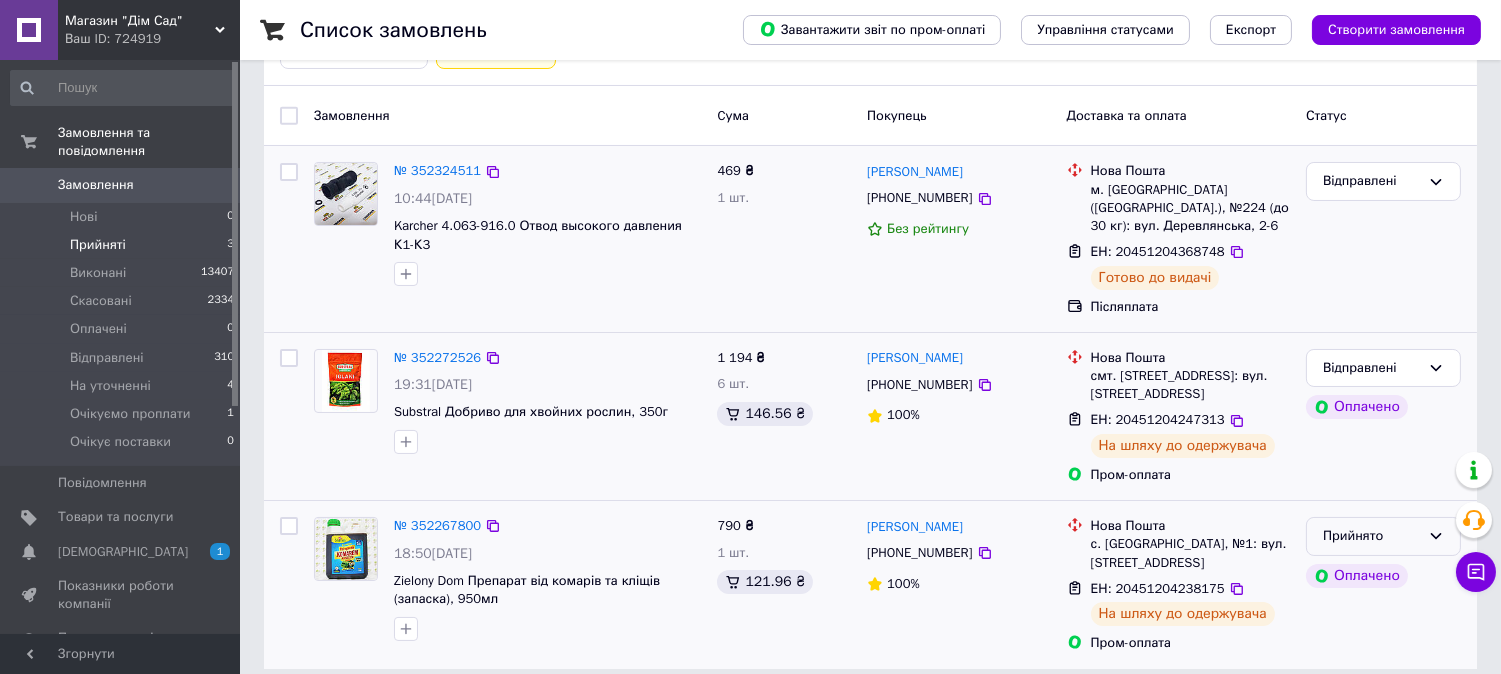 click on "Прийнято" at bounding box center [1383, 536] 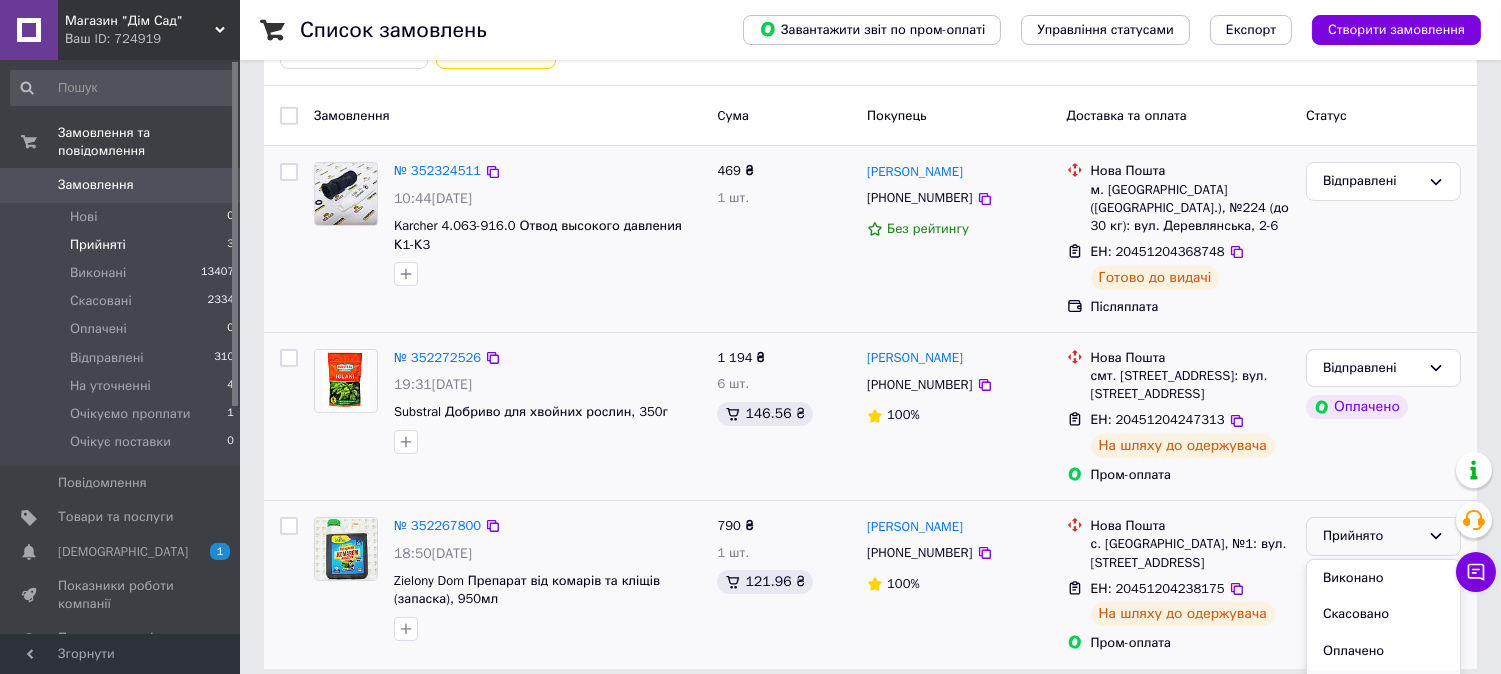 click on "Відправлені" at bounding box center (1383, 688) 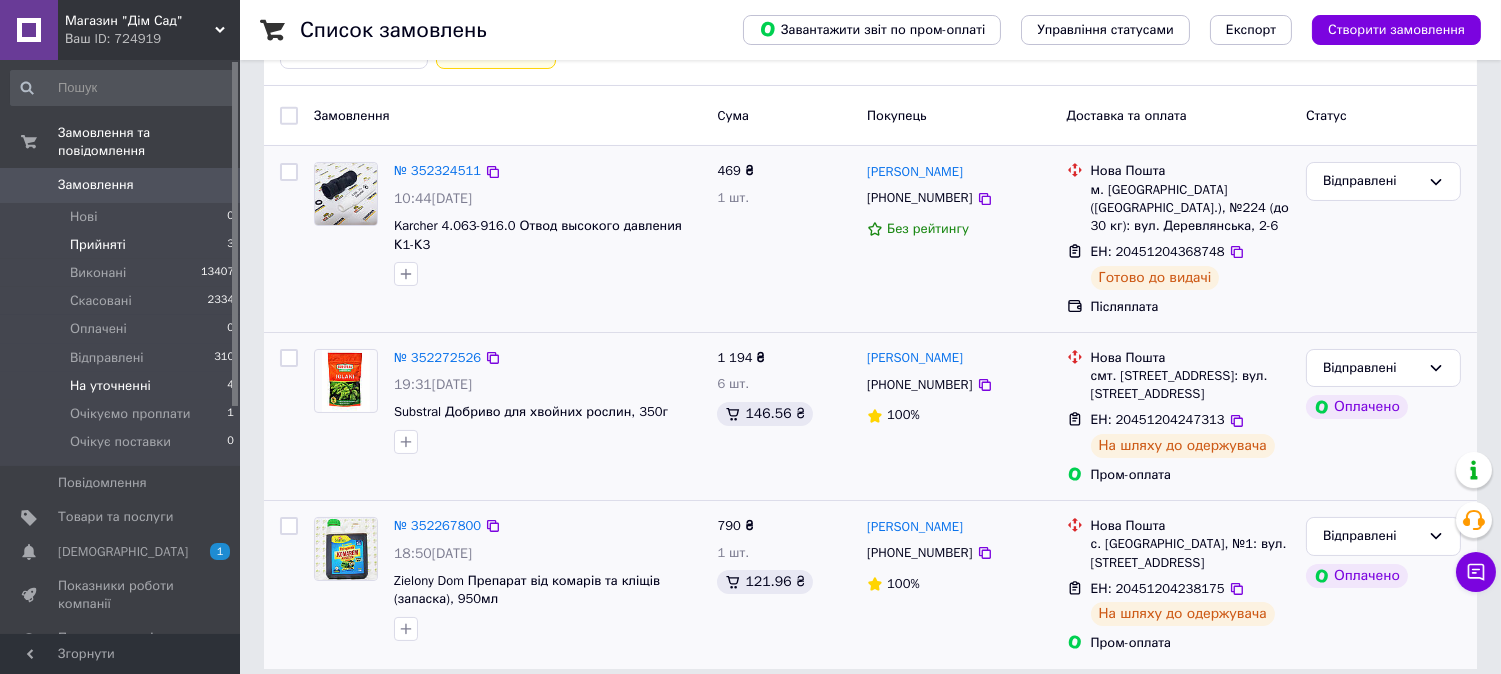 click on "На уточненні" at bounding box center (110, 386) 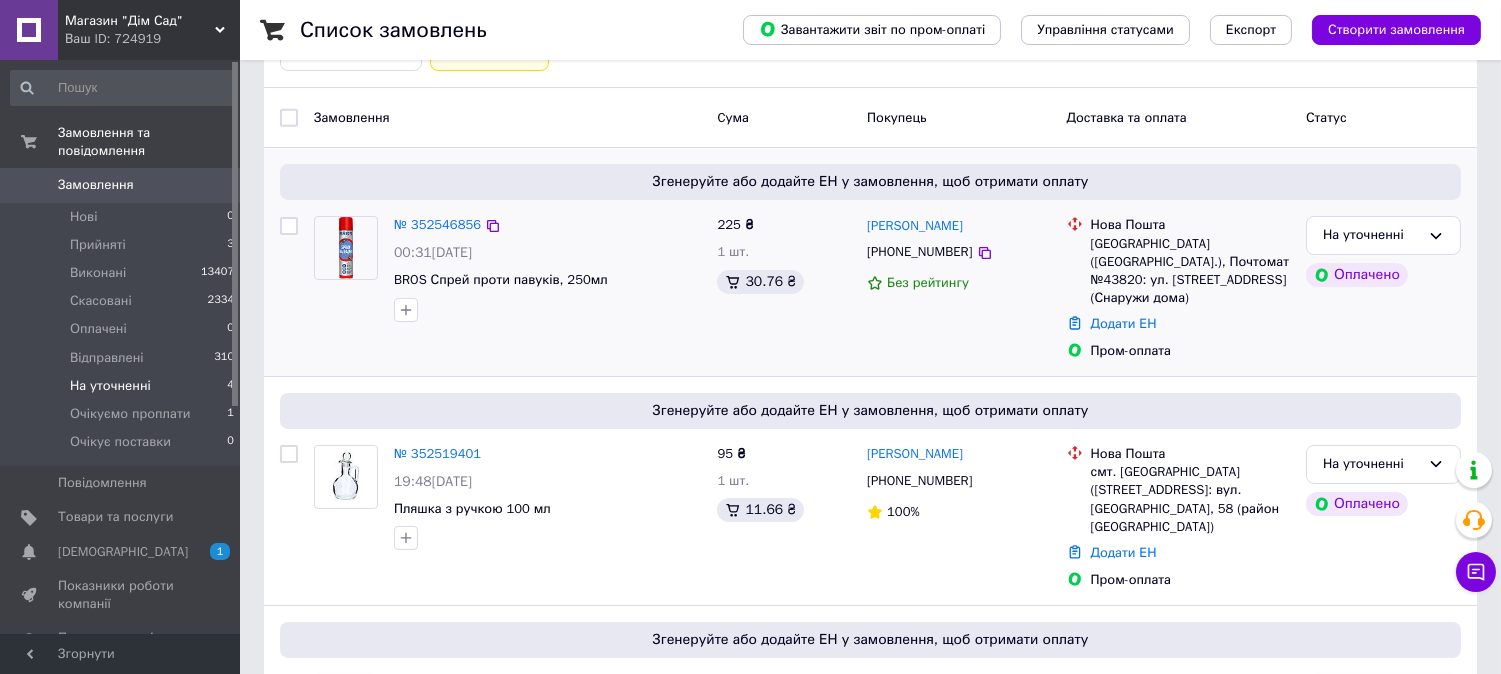 scroll, scrollTop: 258, scrollLeft: 0, axis: vertical 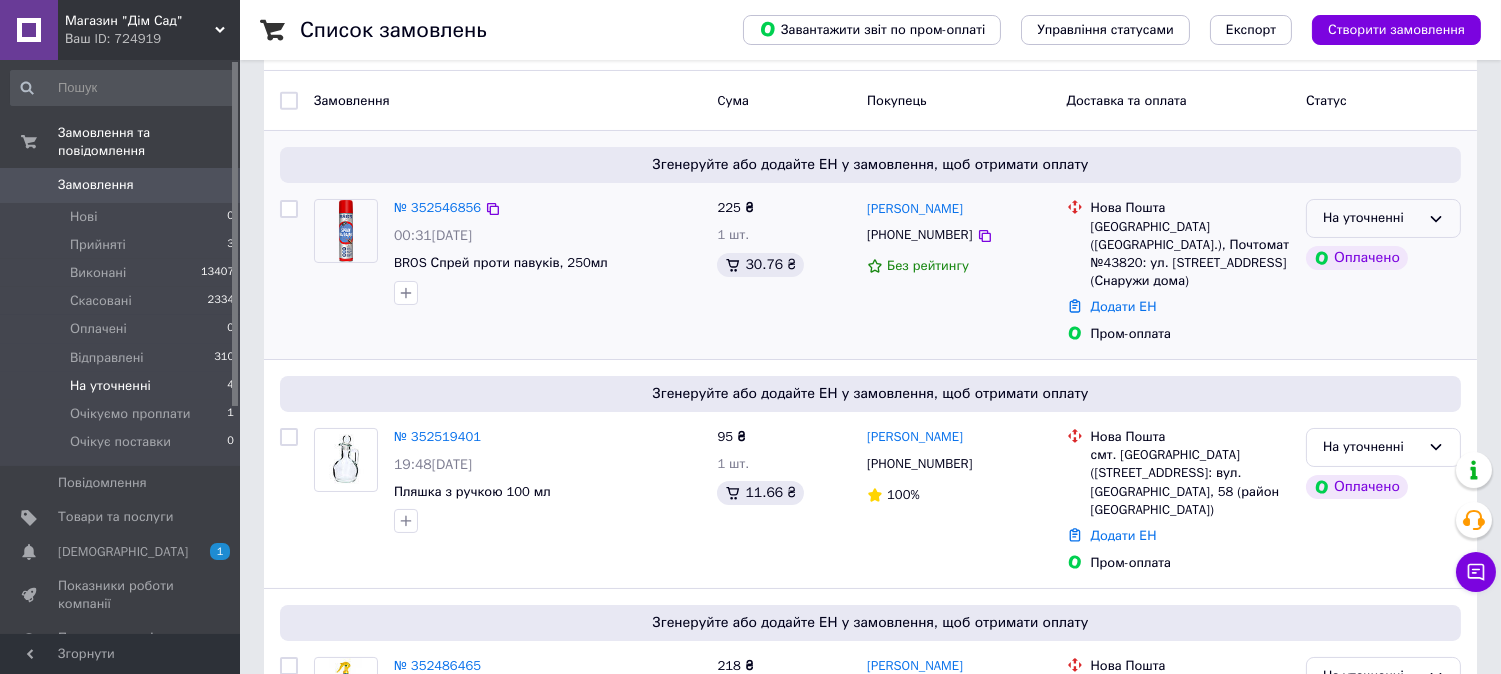 click 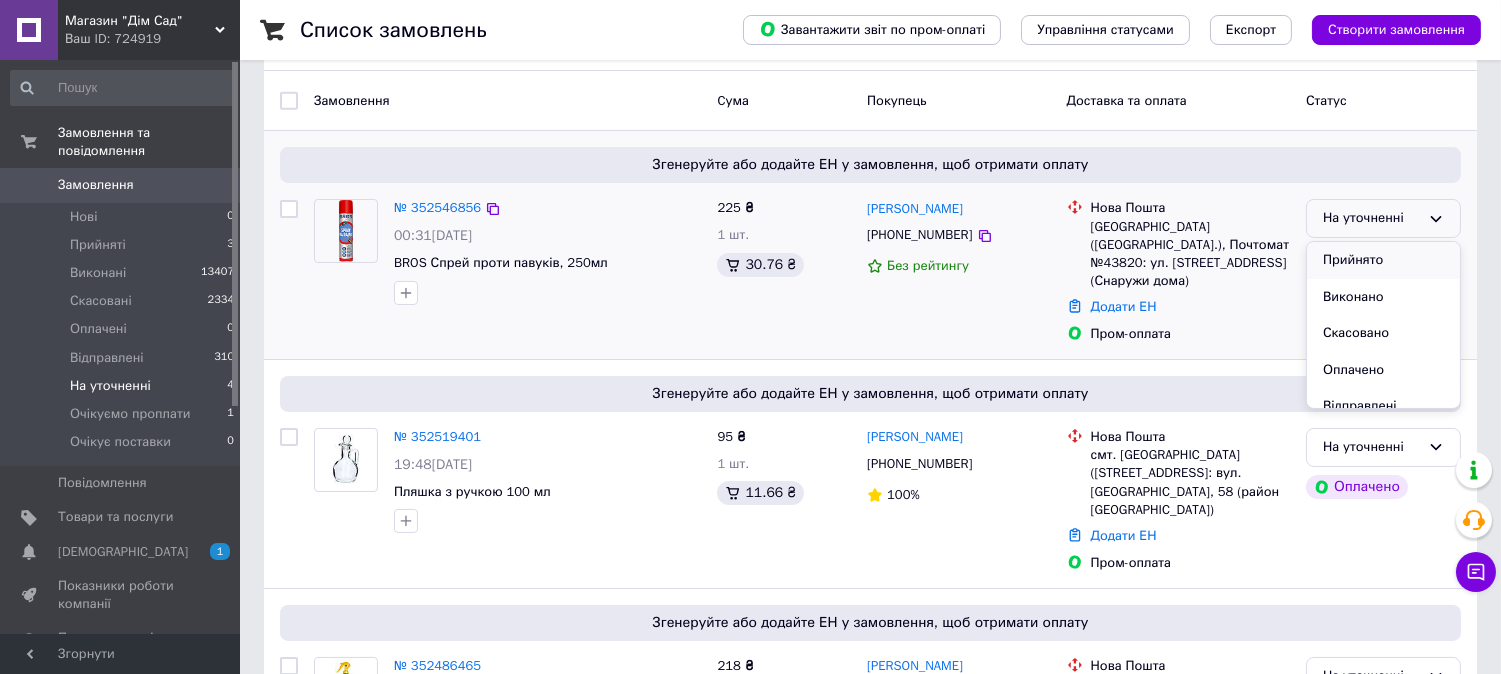 click on "Прийнято" at bounding box center (1383, 260) 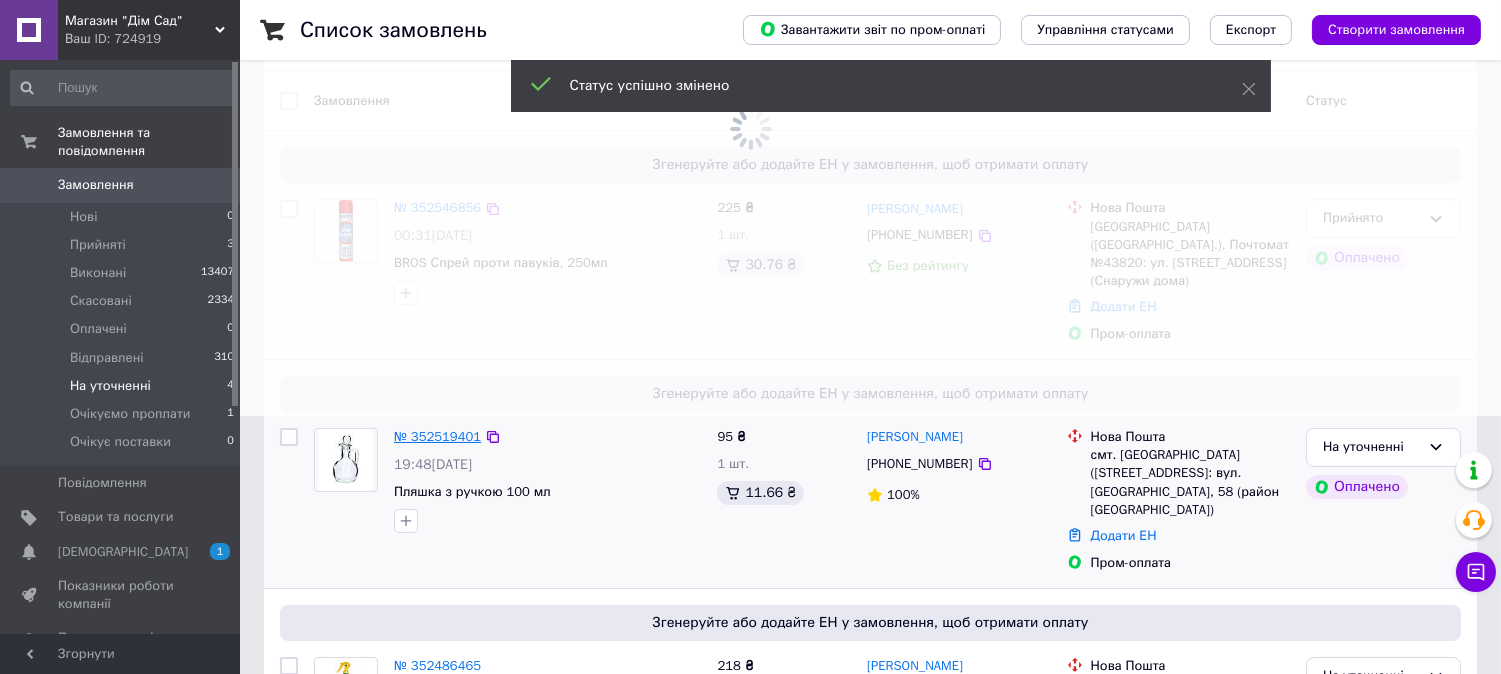 click on "№ 352519401" at bounding box center (437, 436) 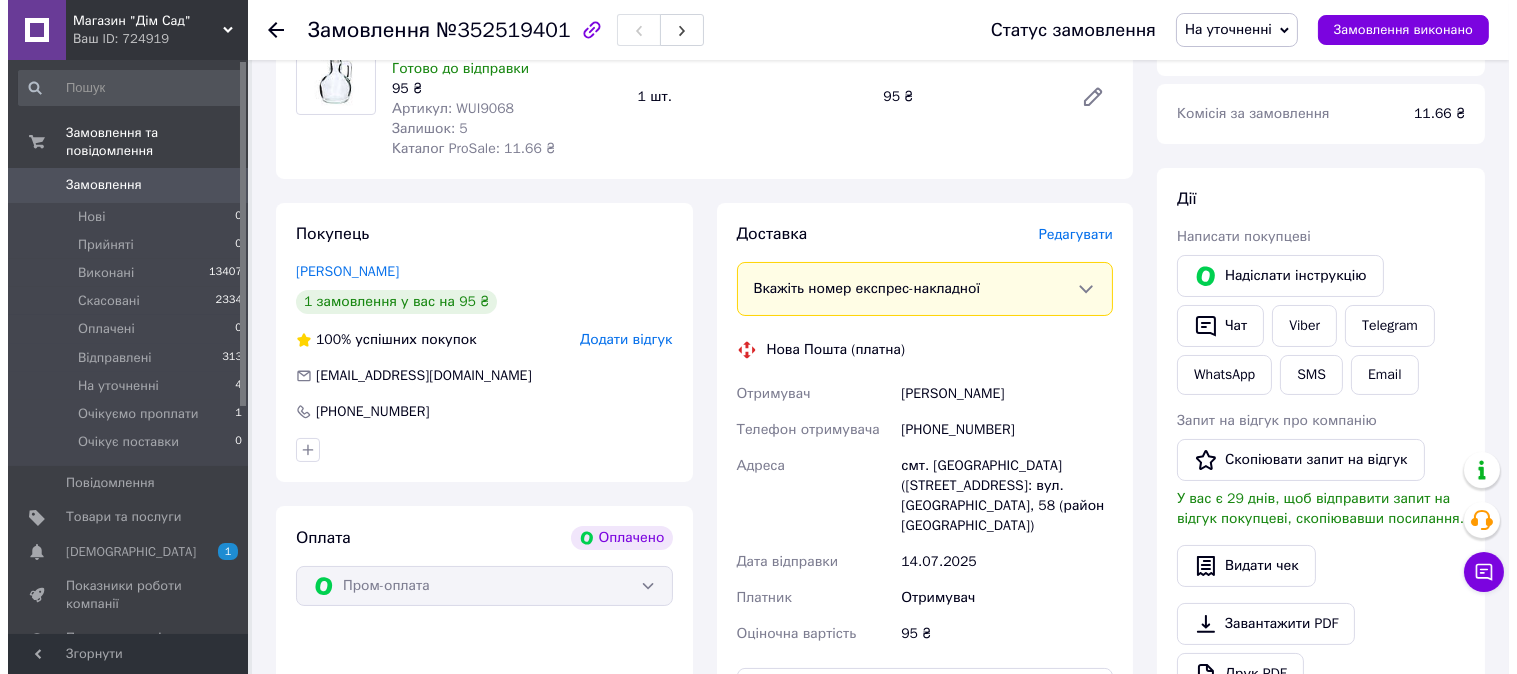 scroll, scrollTop: 0, scrollLeft: 0, axis: both 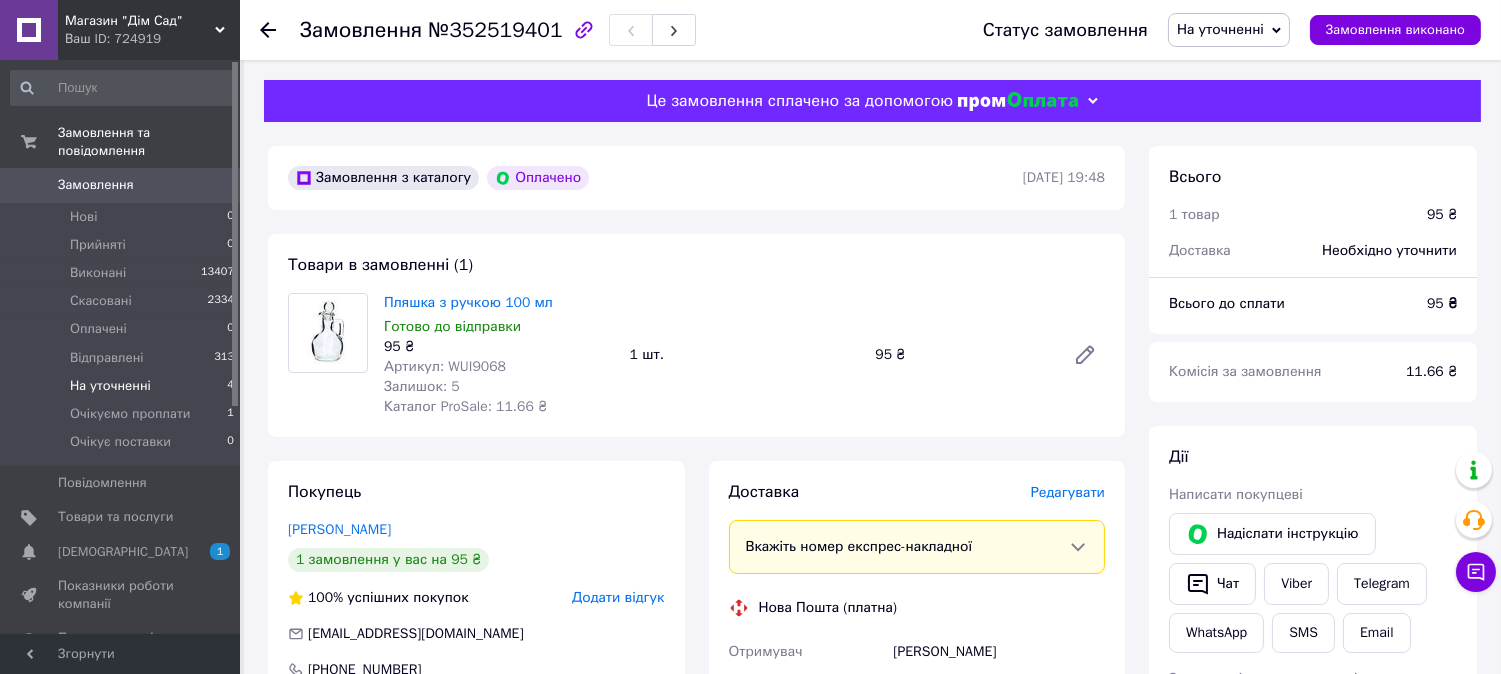 click on "На уточненні" at bounding box center [110, 386] 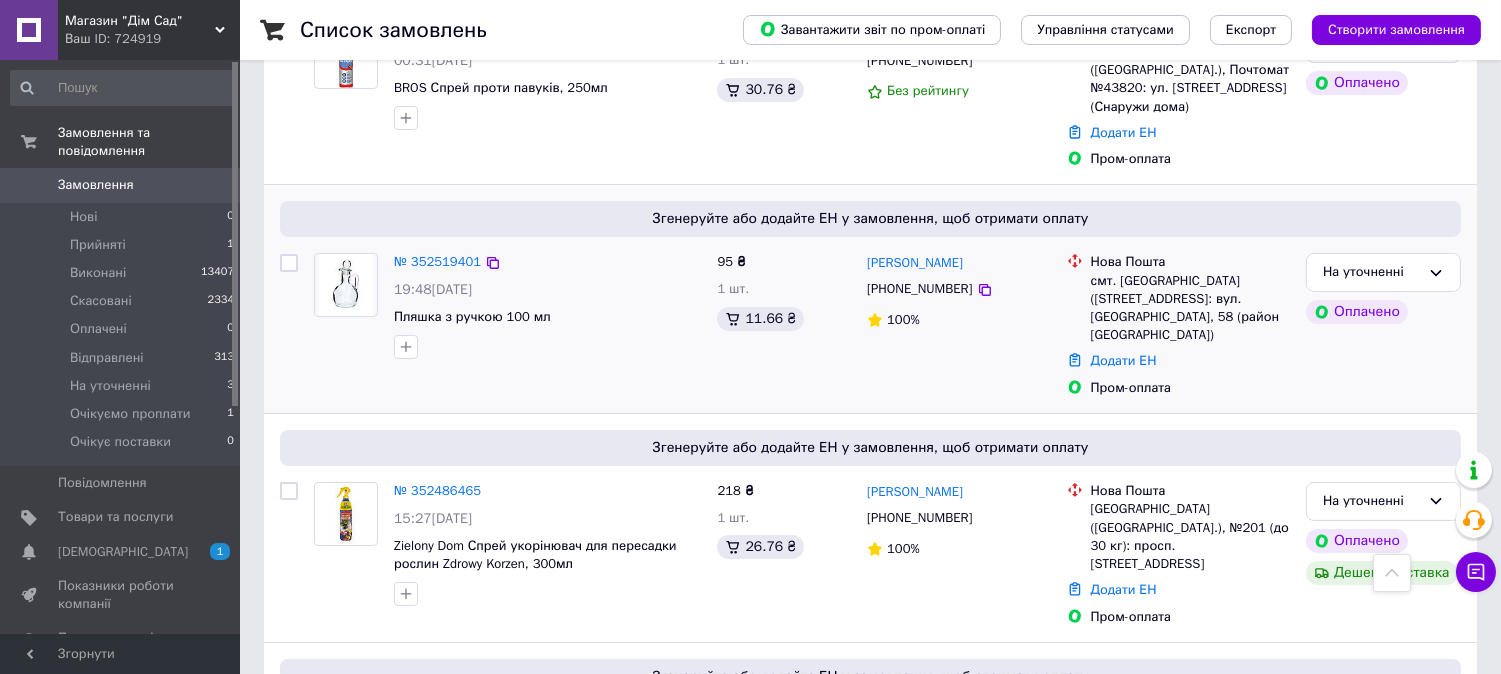 scroll, scrollTop: 621, scrollLeft: 0, axis: vertical 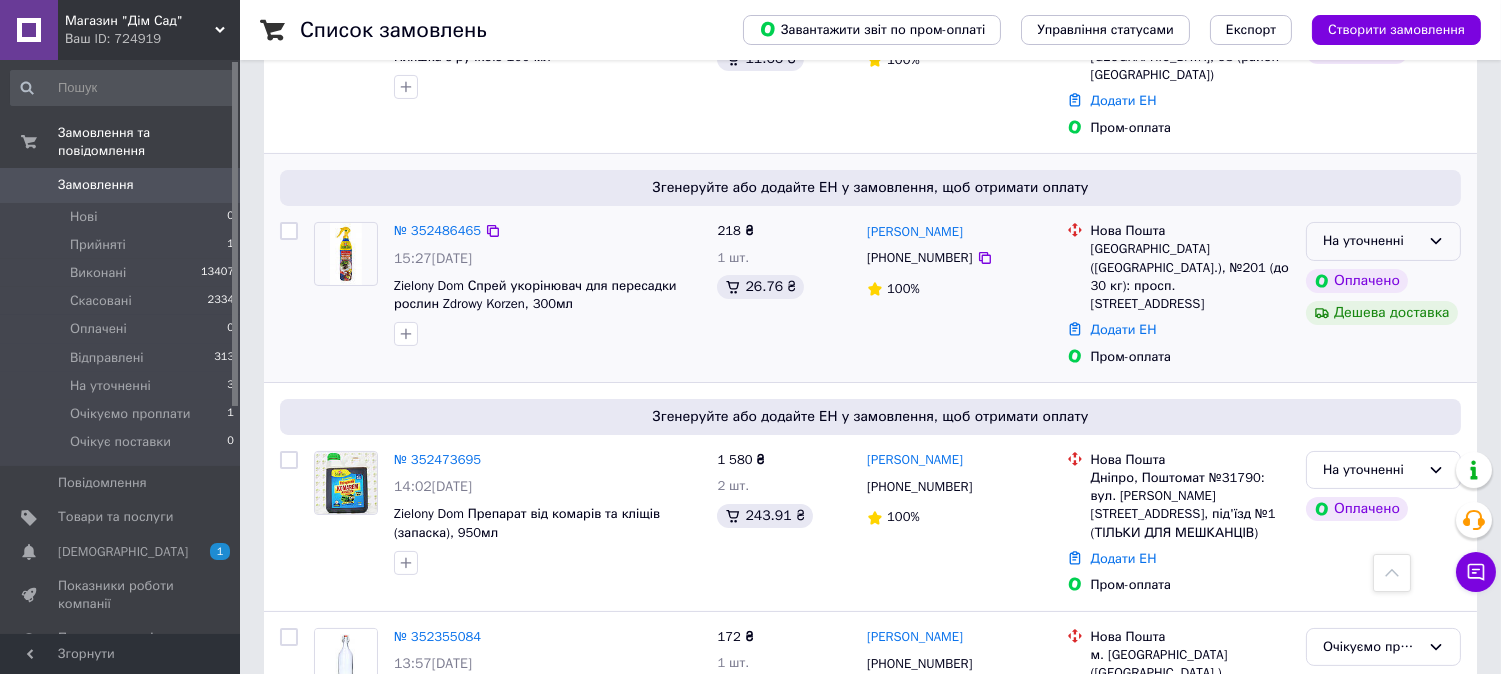 click on "На уточненні" at bounding box center [1383, 241] 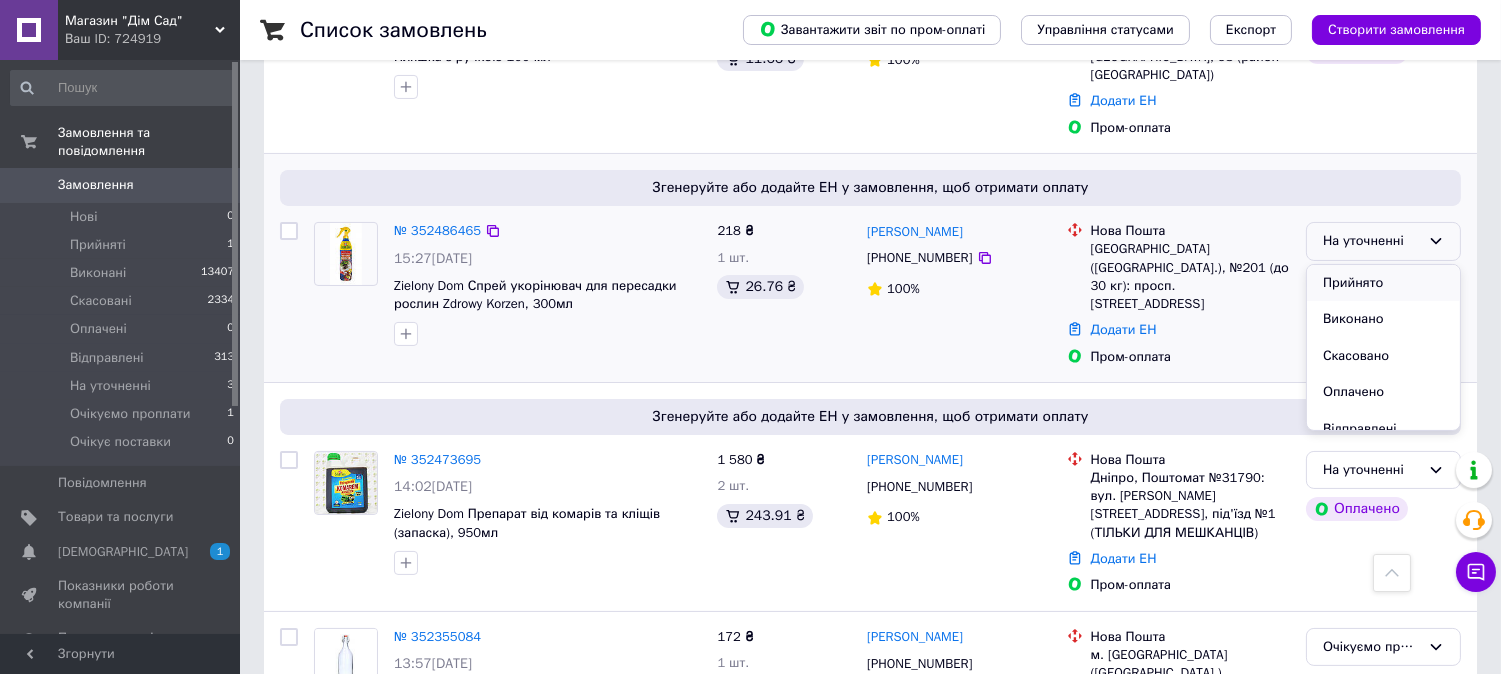 click on "Прийнято" at bounding box center (1383, 283) 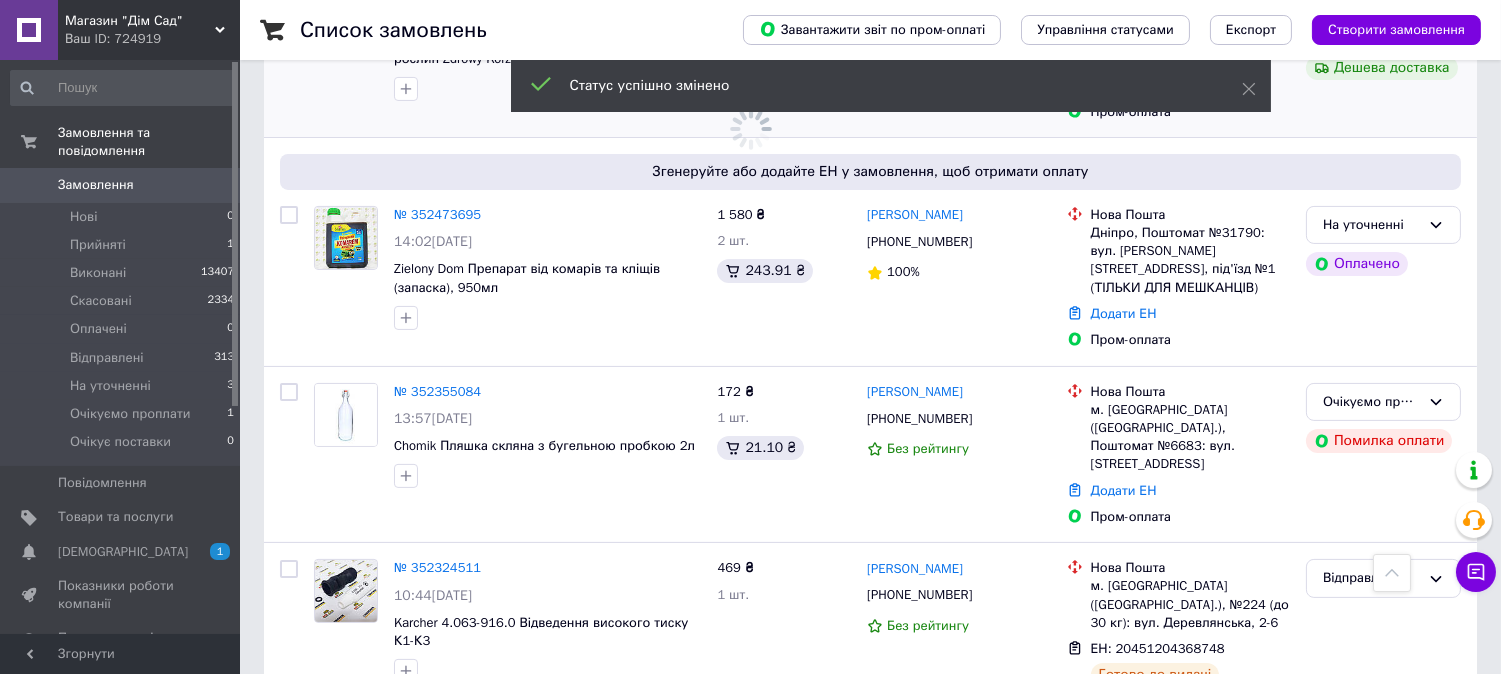 scroll, scrollTop: 880, scrollLeft: 0, axis: vertical 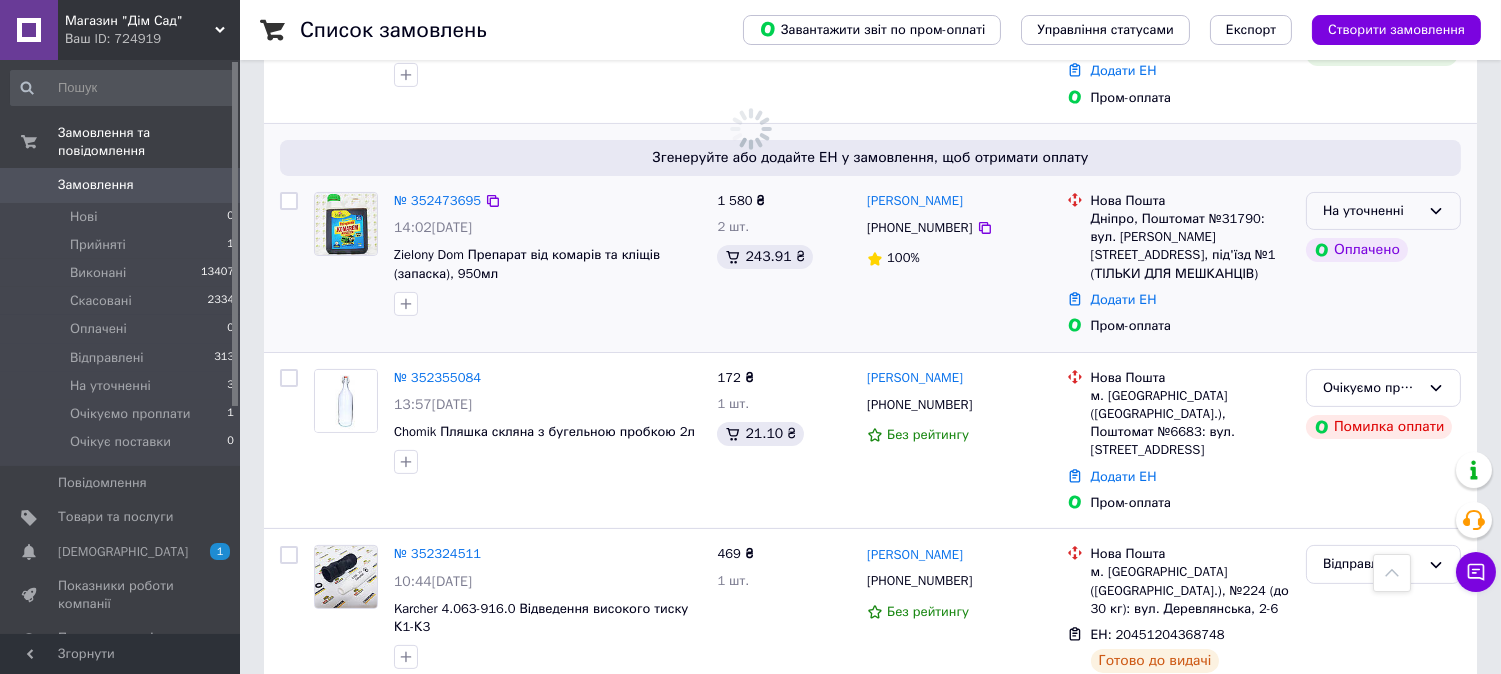 click 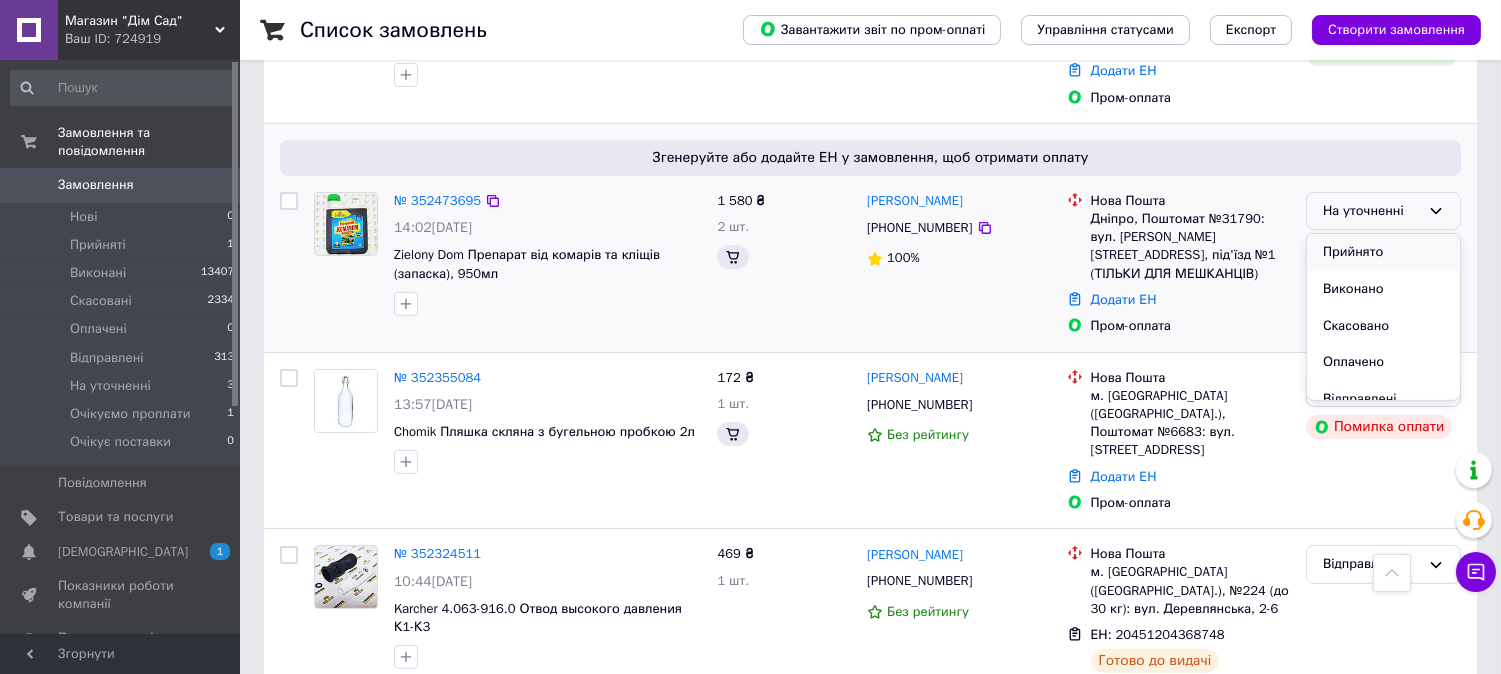 click on "Прийнято" at bounding box center [1383, 252] 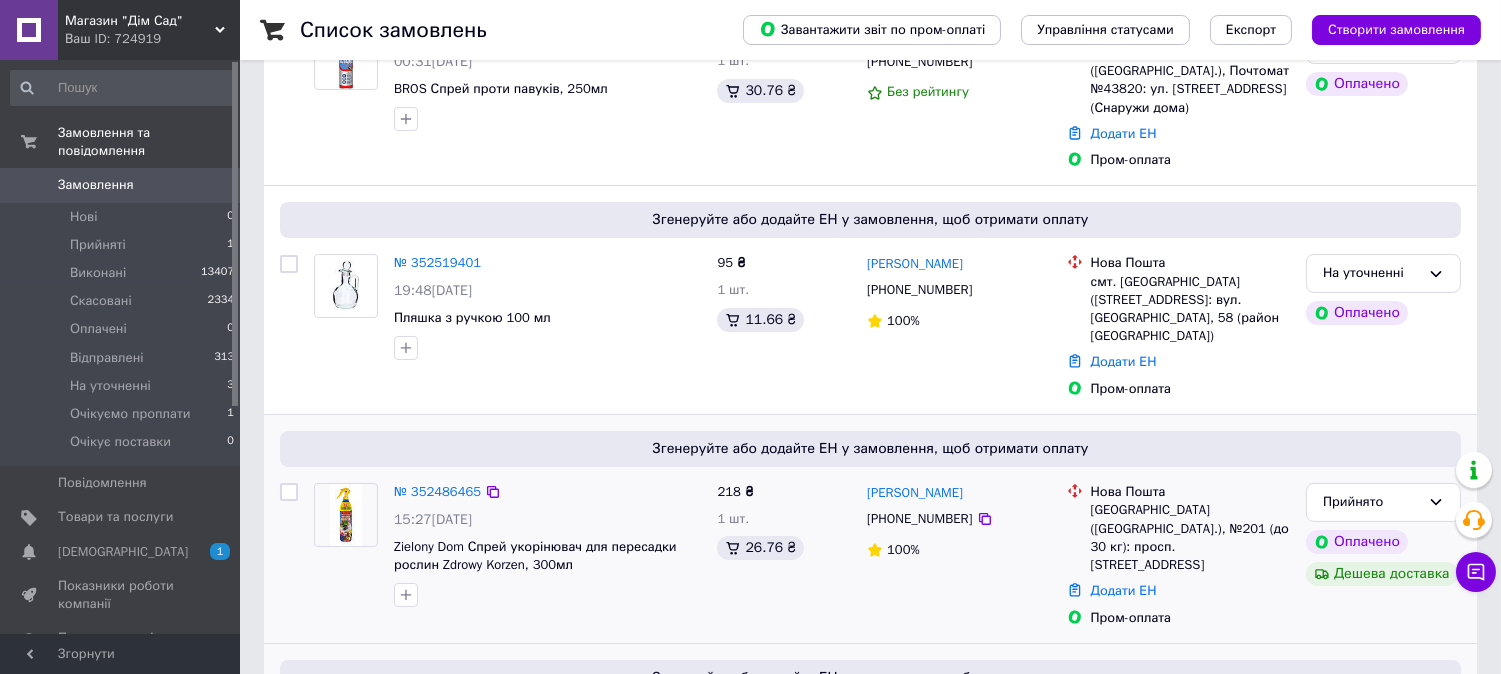 scroll, scrollTop: 361, scrollLeft: 0, axis: vertical 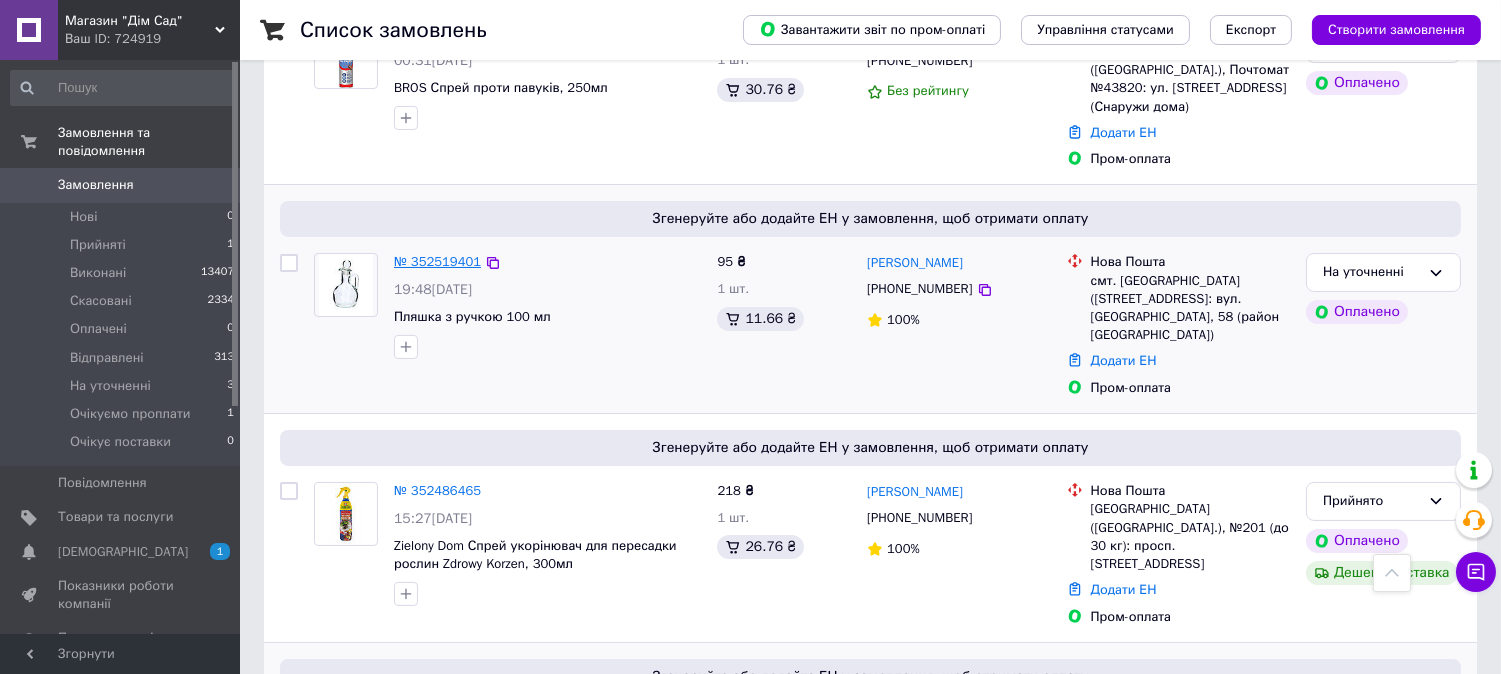 click on "№ 352519401" at bounding box center [437, 261] 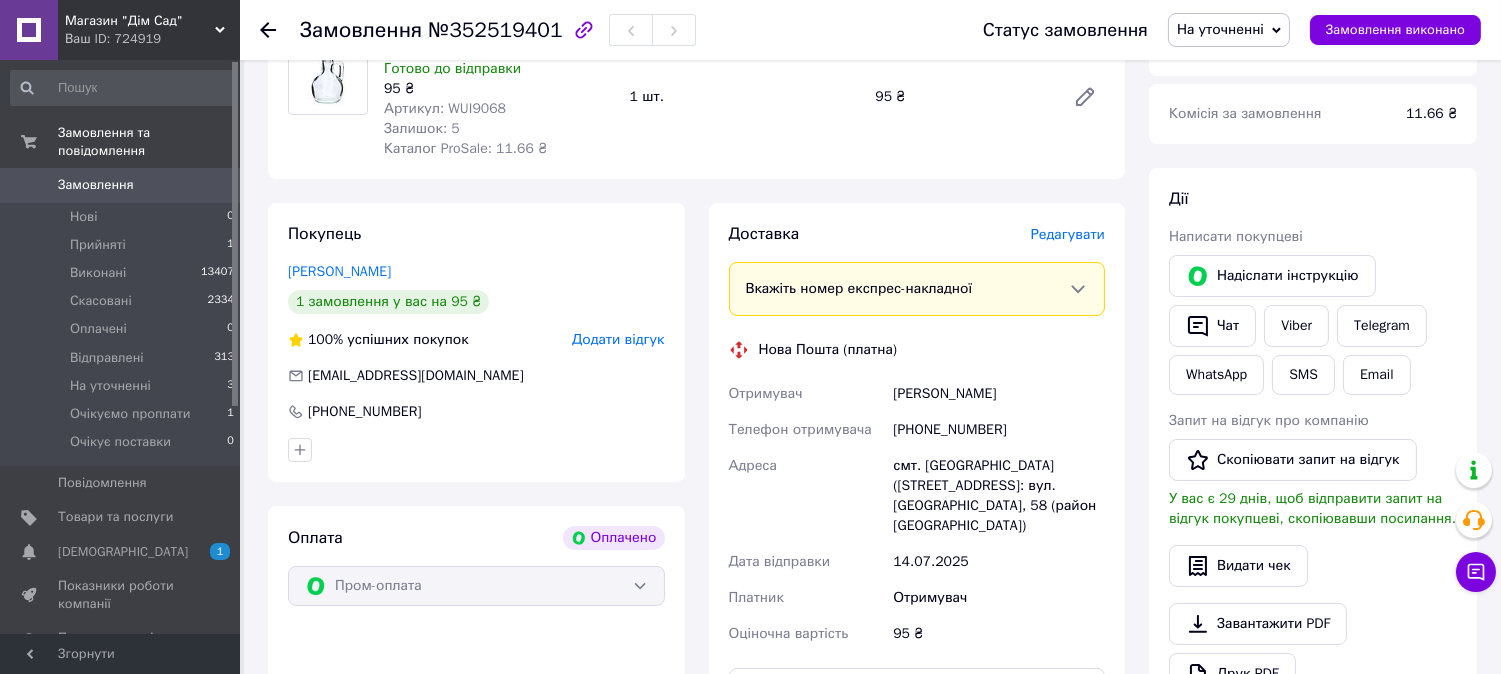 scroll, scrollTop: 0, scrollLeft: 0, axis: both 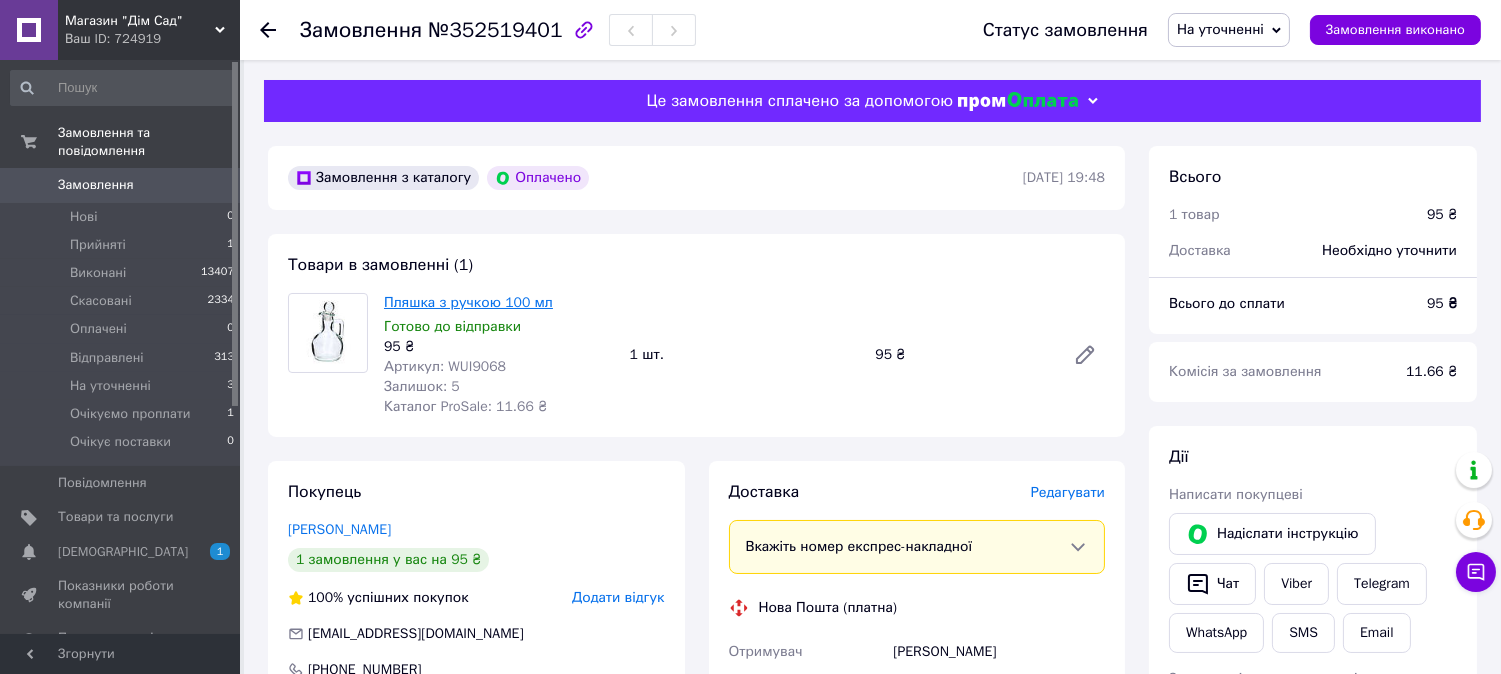 click on "Пляшка з ручкою 100 мл" at bounding box center [468, 302] 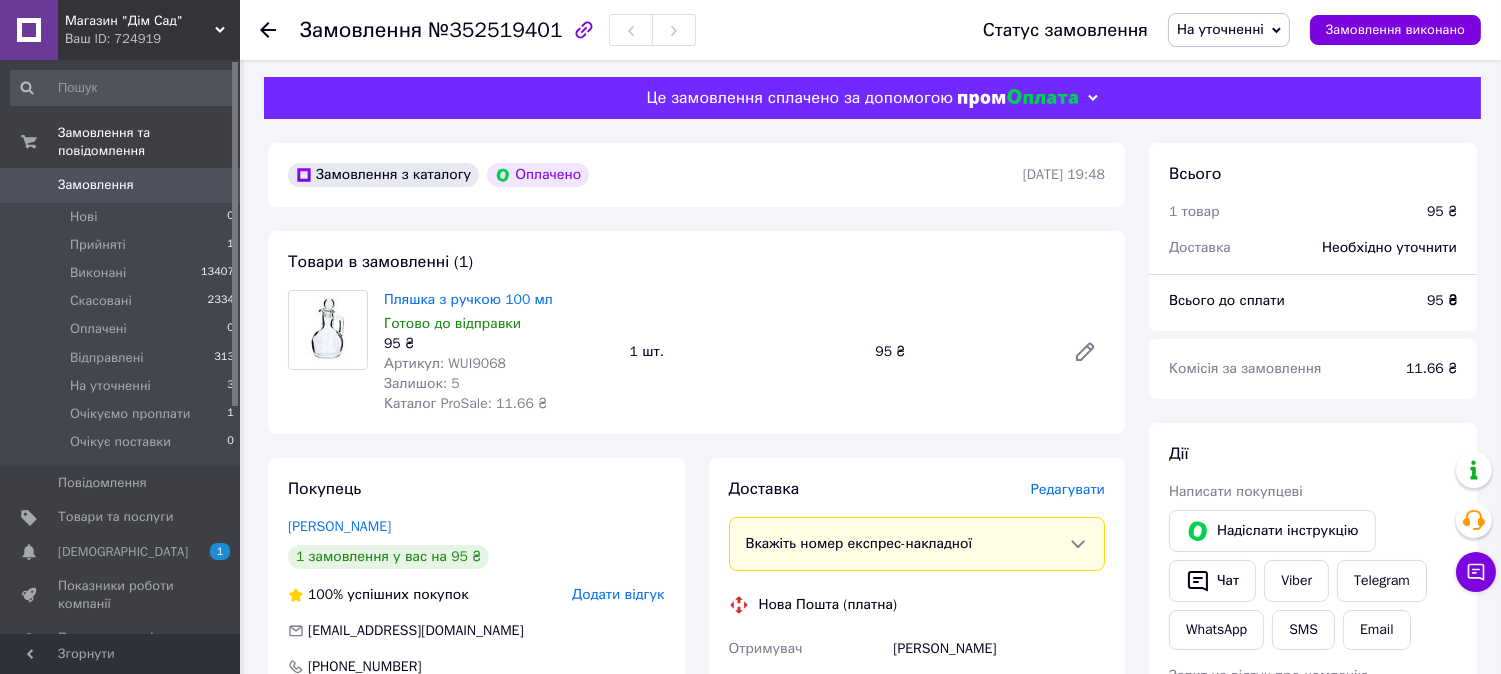 scroll, scrollTop: 0, scrollLeft: 0, axis: both 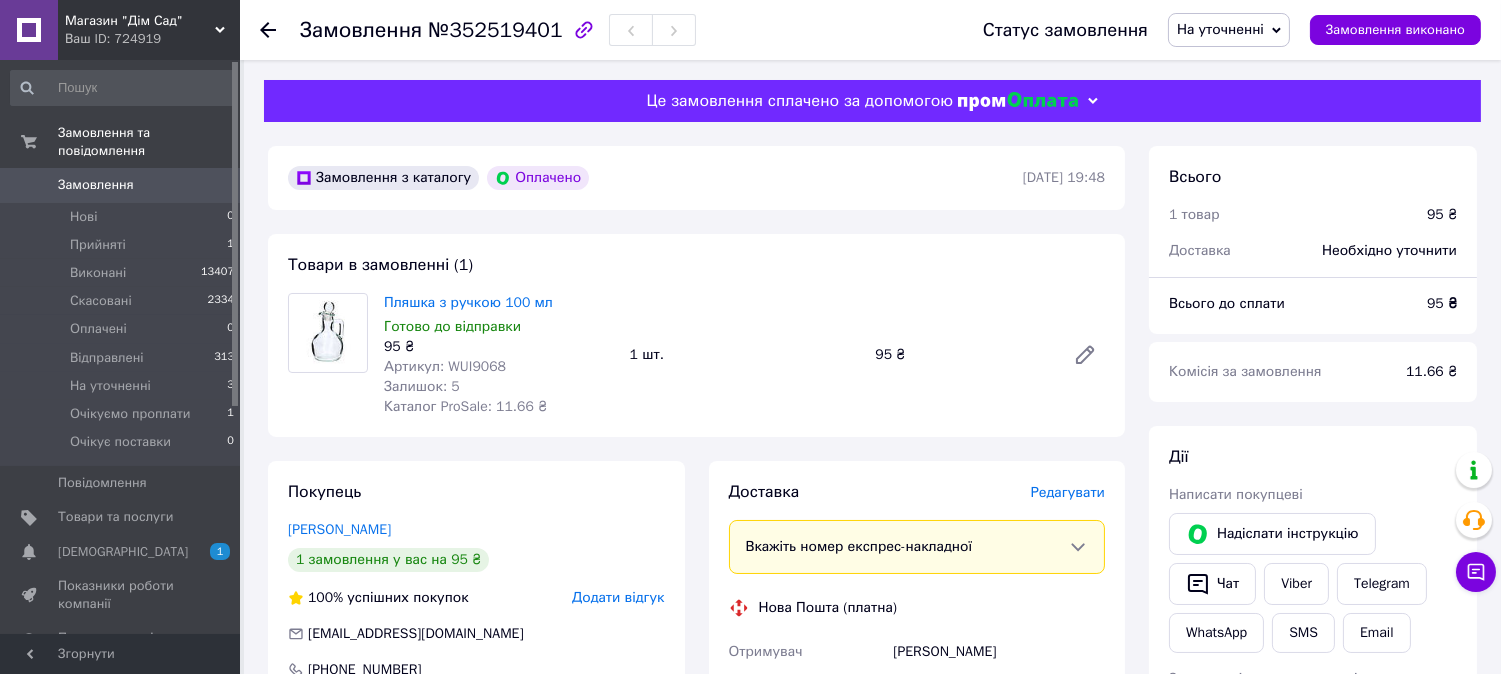 click on "На уточненні" at bounding box center [1229, 30] 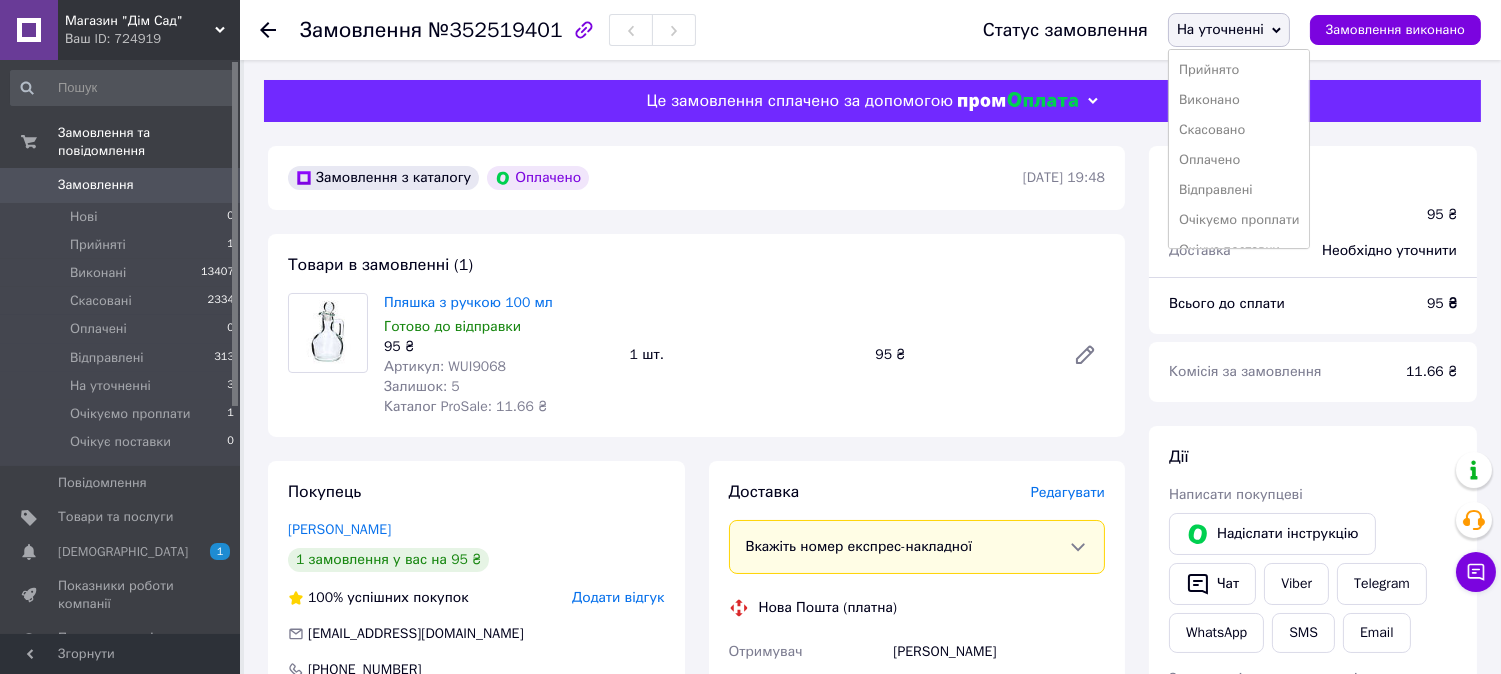 click on "Прийнято" at bounding box center [1239, 70] 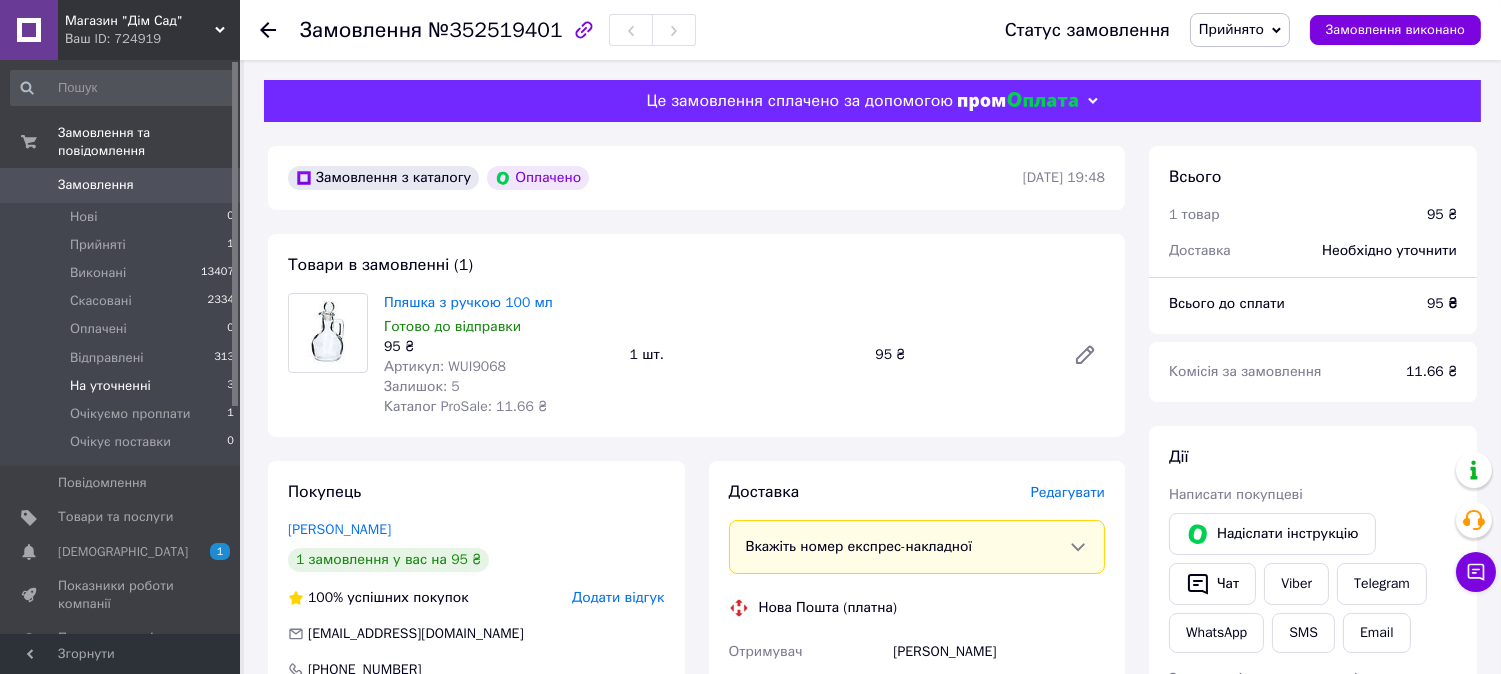 click on "На уточненні" at bounding box center [110, 386] 